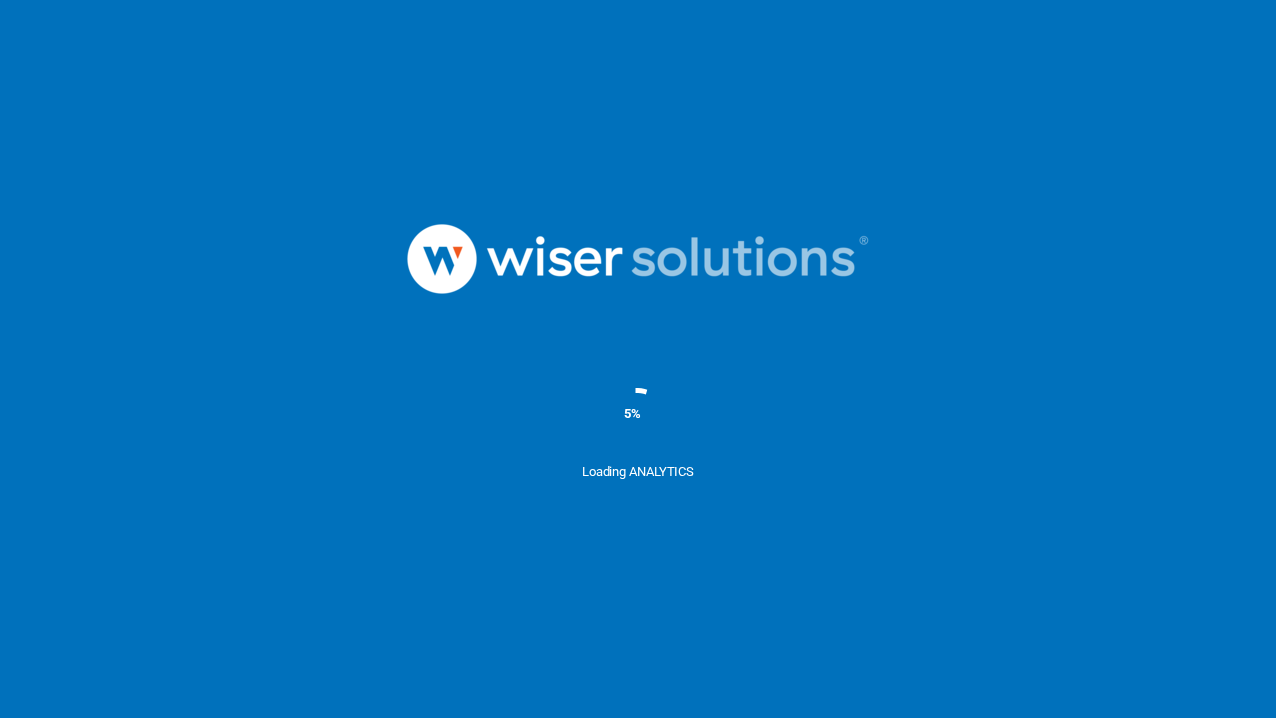 scroll, scrollTop: 0, scrollLeft: 0, axis: both 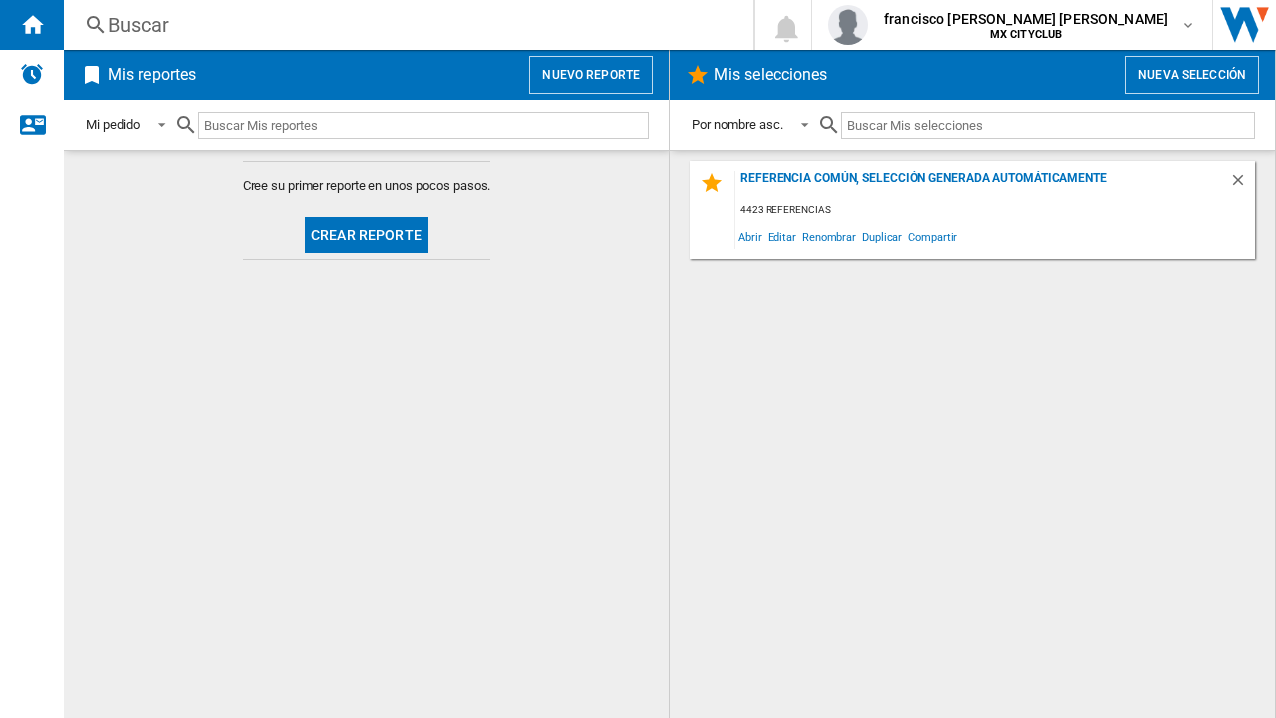 click on "Crear reporte" 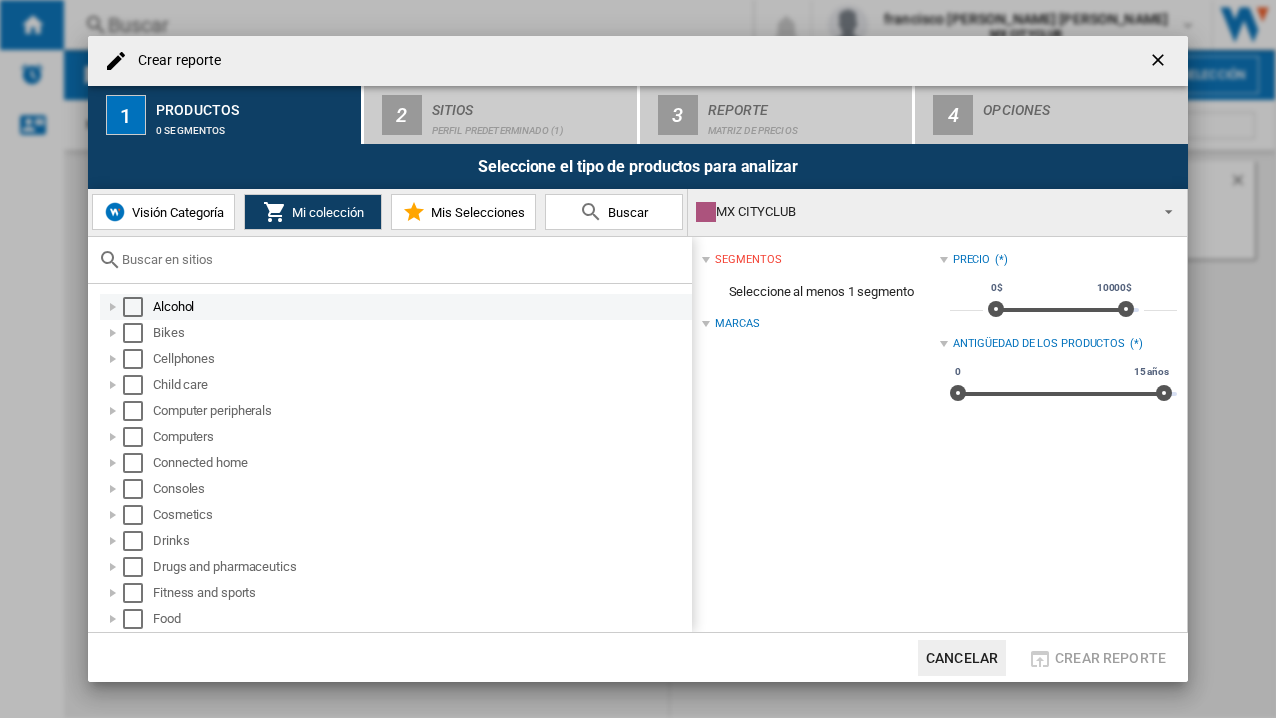 click at bounding box center [133, 307] 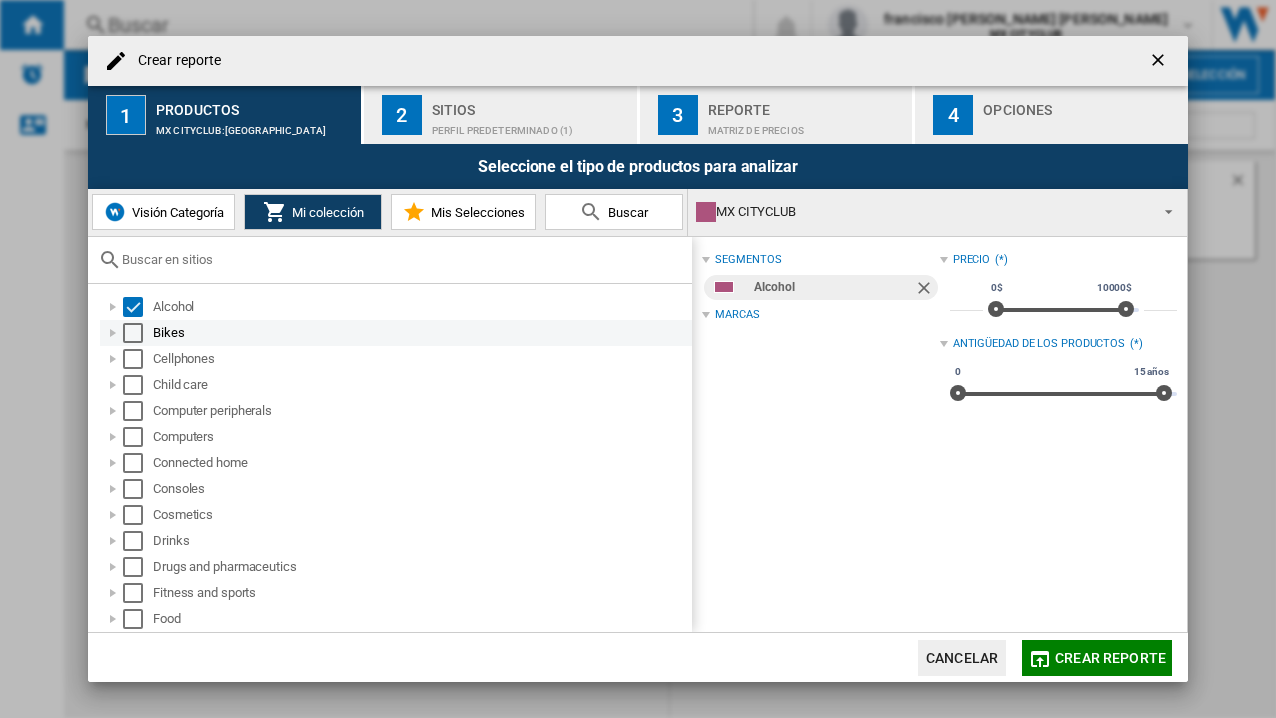 click at bounding box center [133, 333] 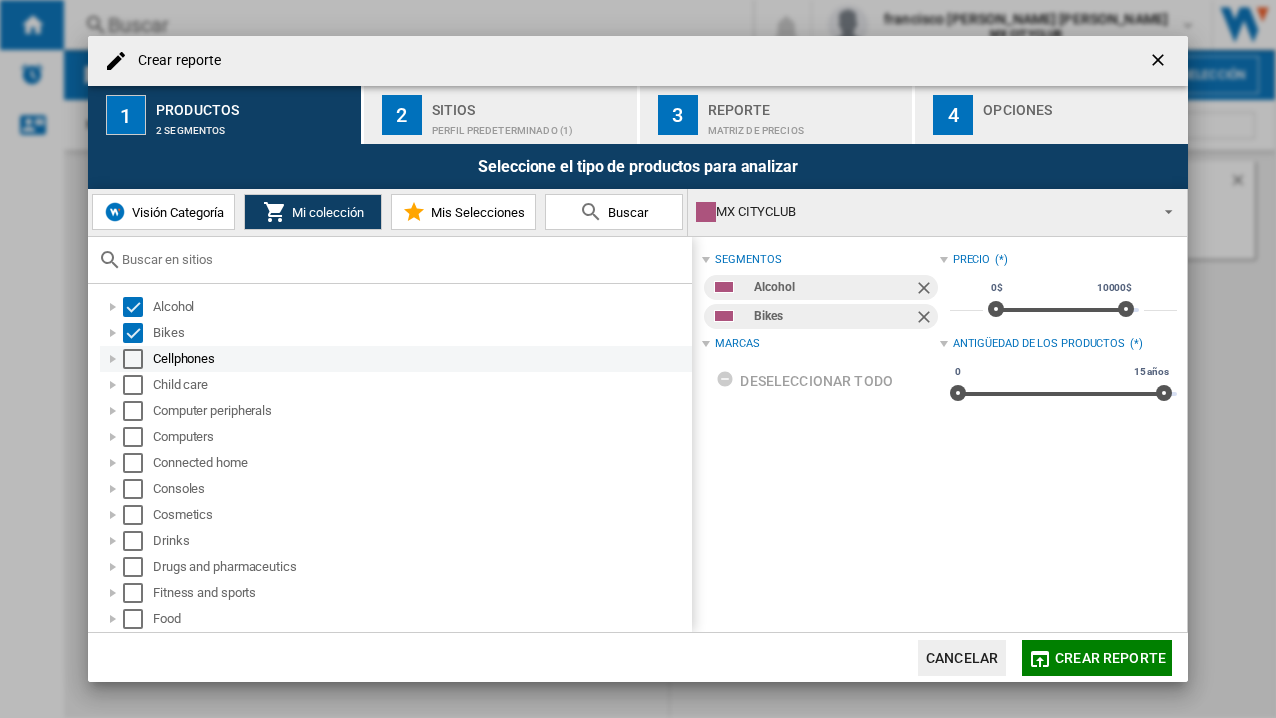 click at bounding box center [133, 359] 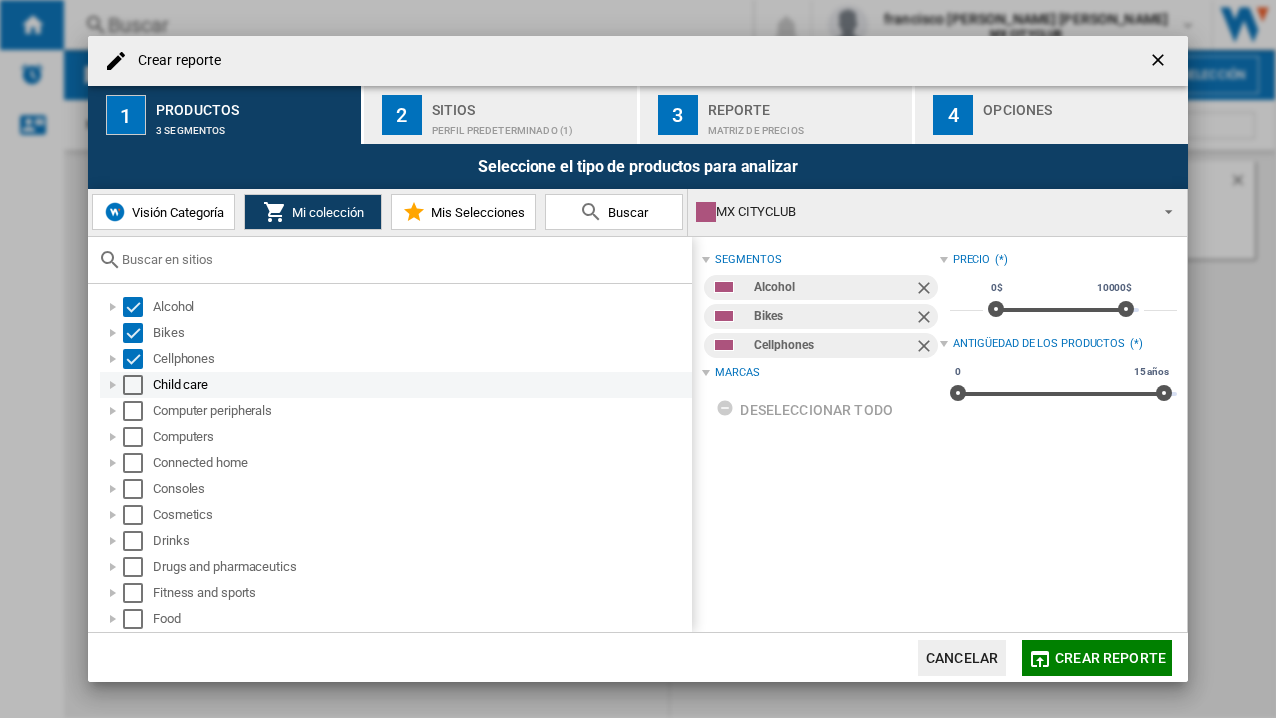 click at bounding box center (133, 385) 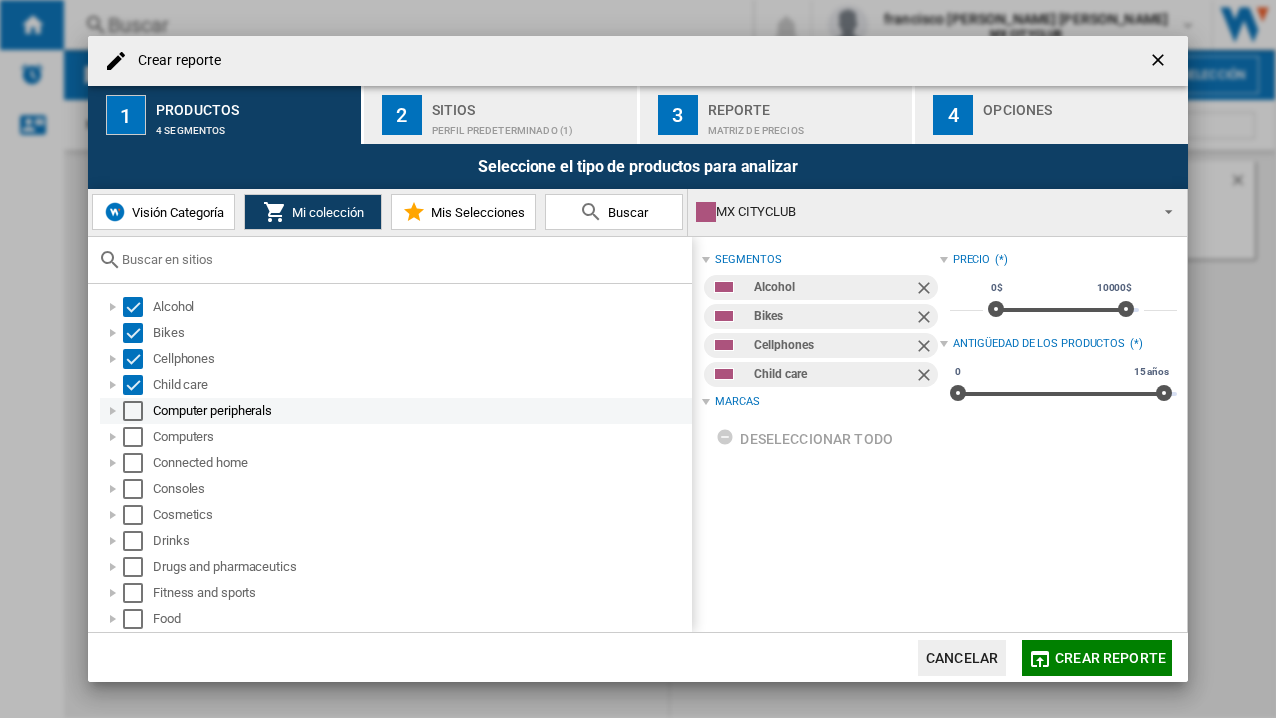 click at bounding box center [133, 411] 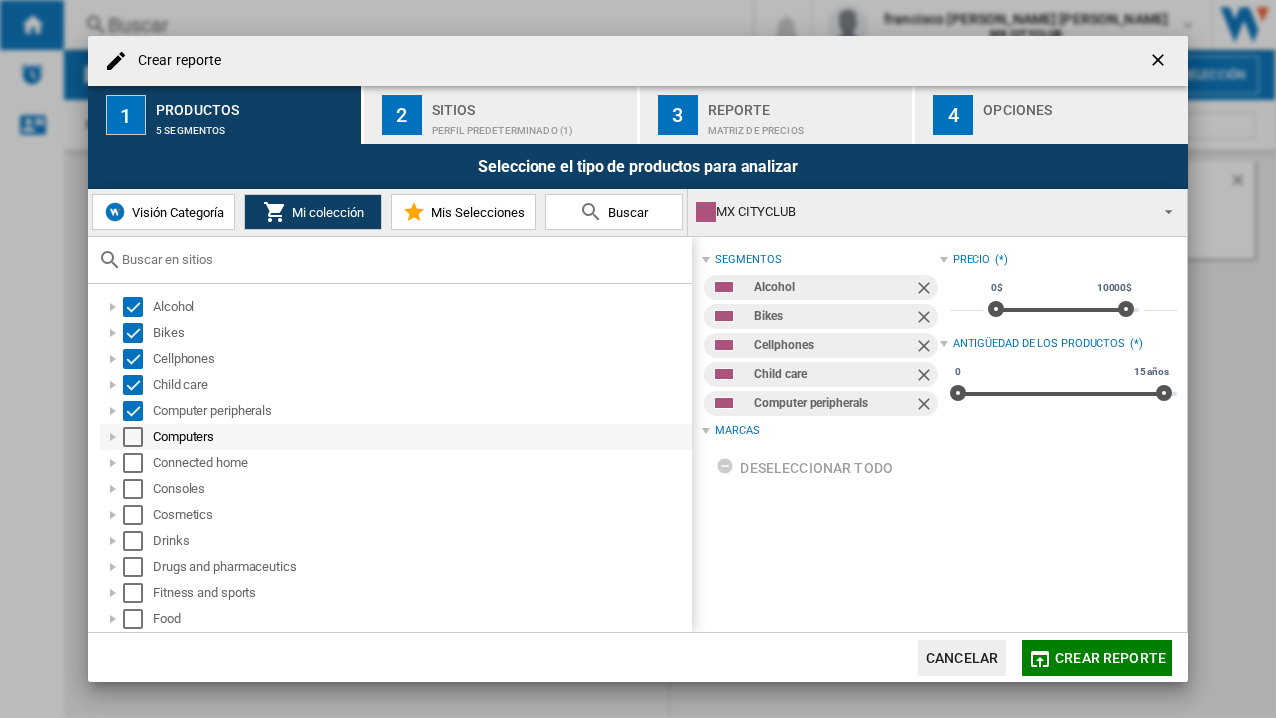 click at bounding box center [133, 437] 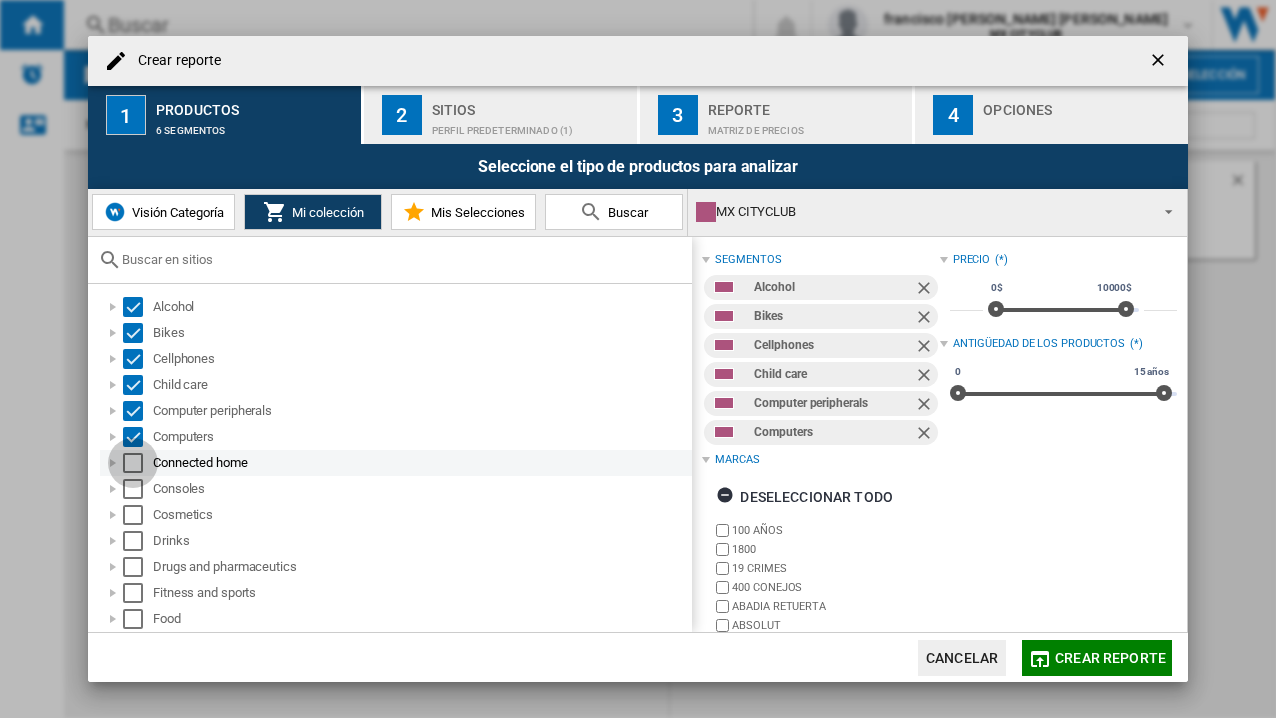 click at bounding box center [133, 463] 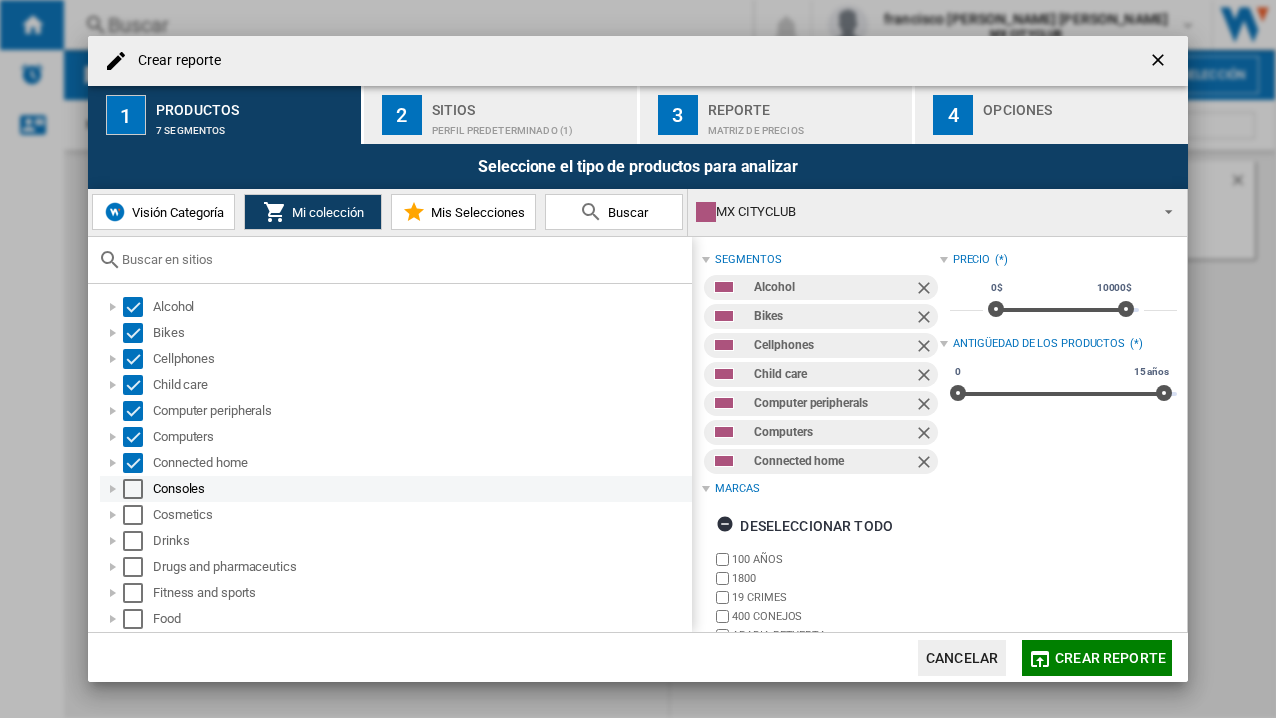 click at bounding box center (133, 489) 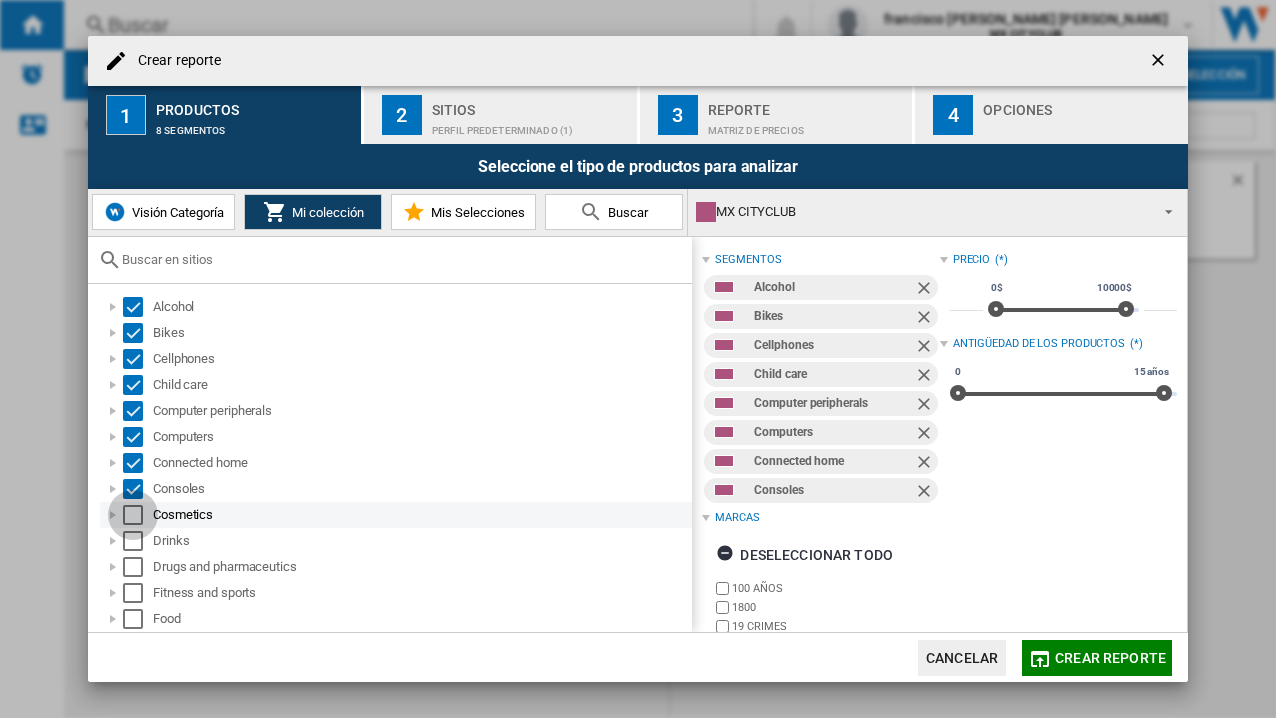 click at bounding box center [133, 515] 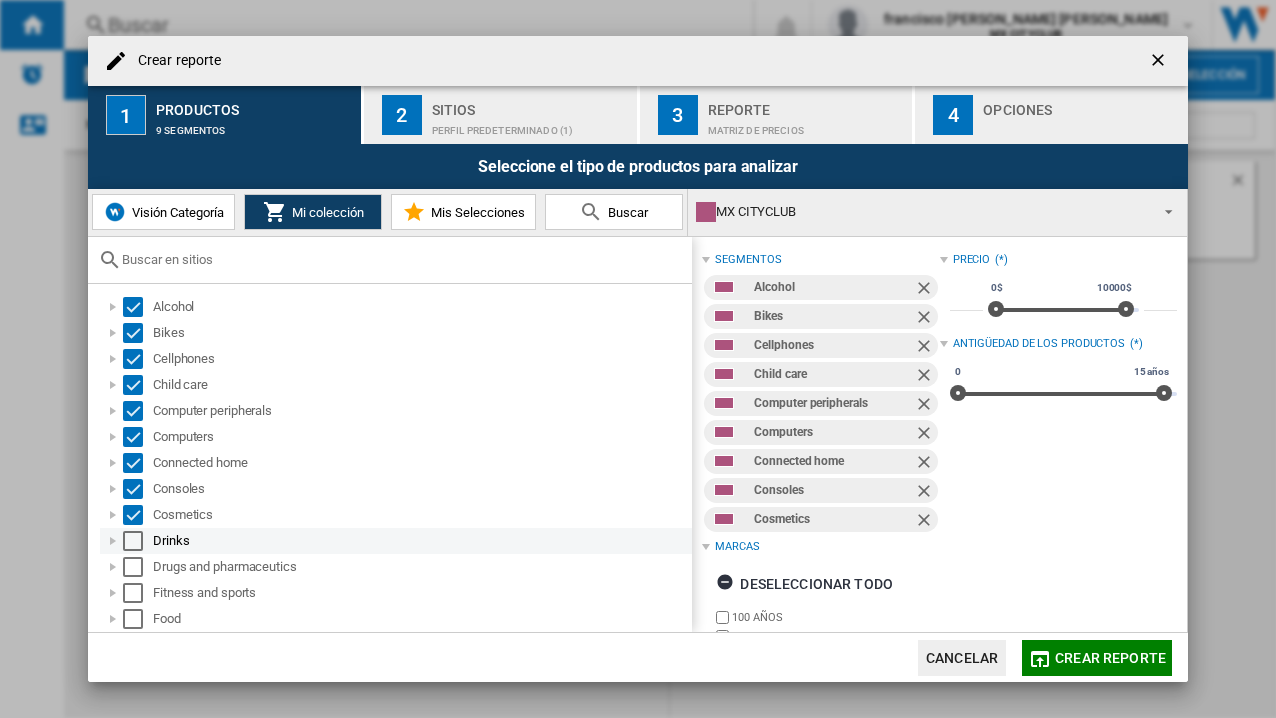 click at bounding box center [133, 541] 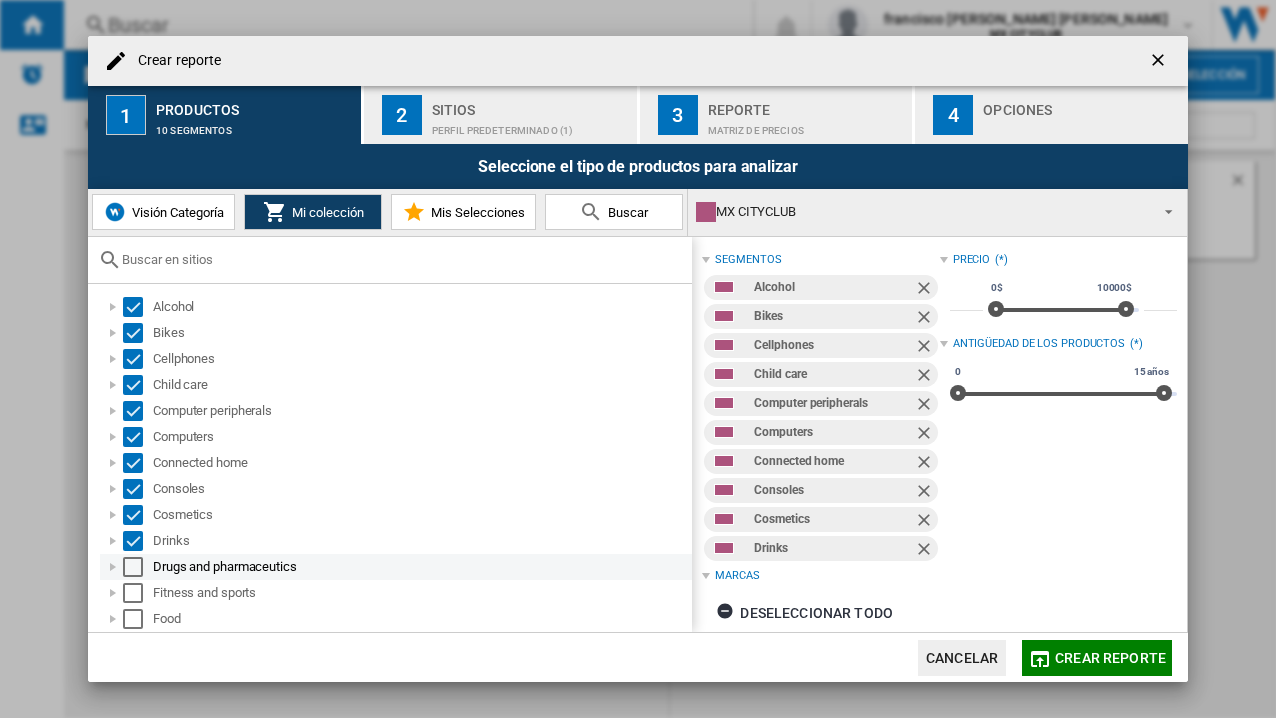 click at bounding box center [133, 567] 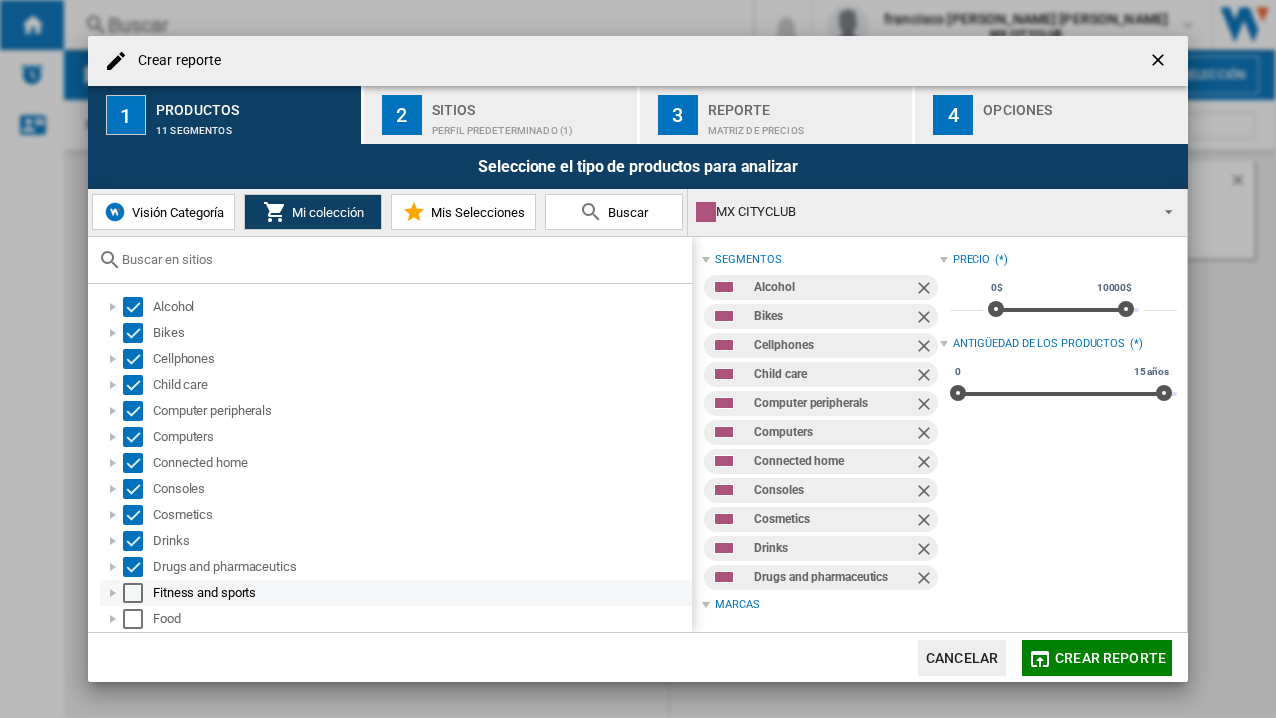 click at bounding box center [133, 593] 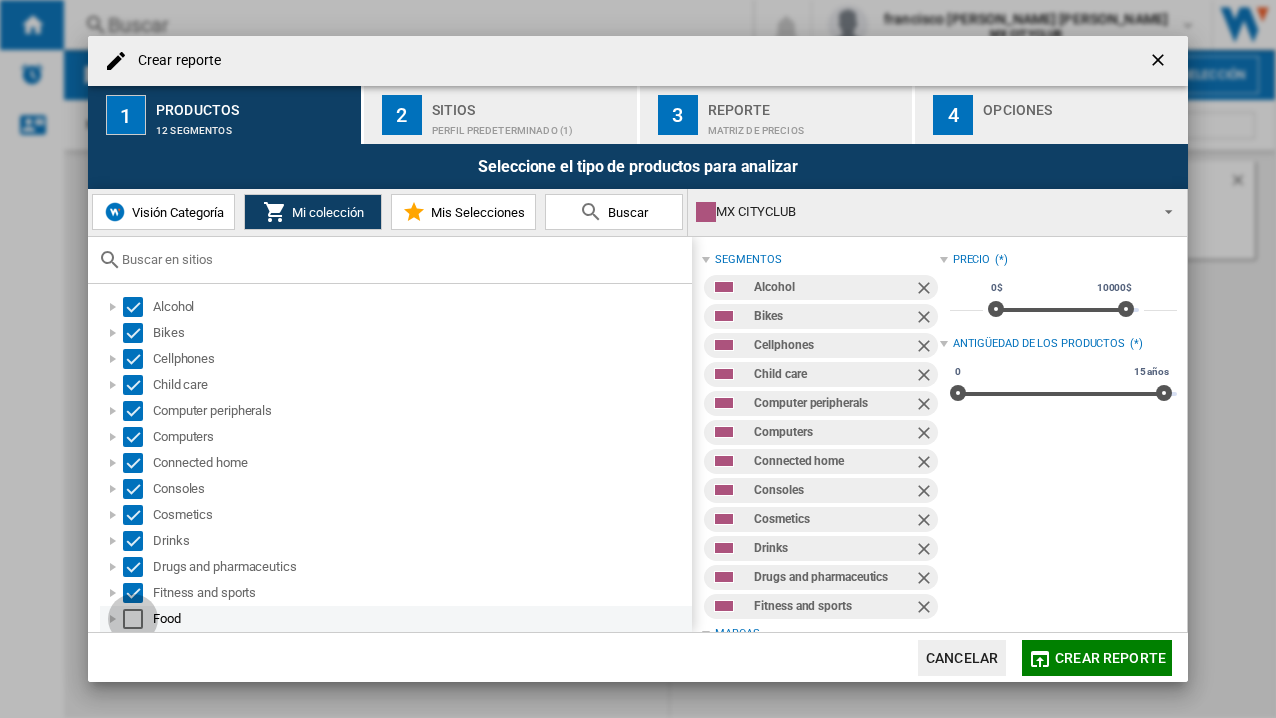 click at bounding box center (133, 619) 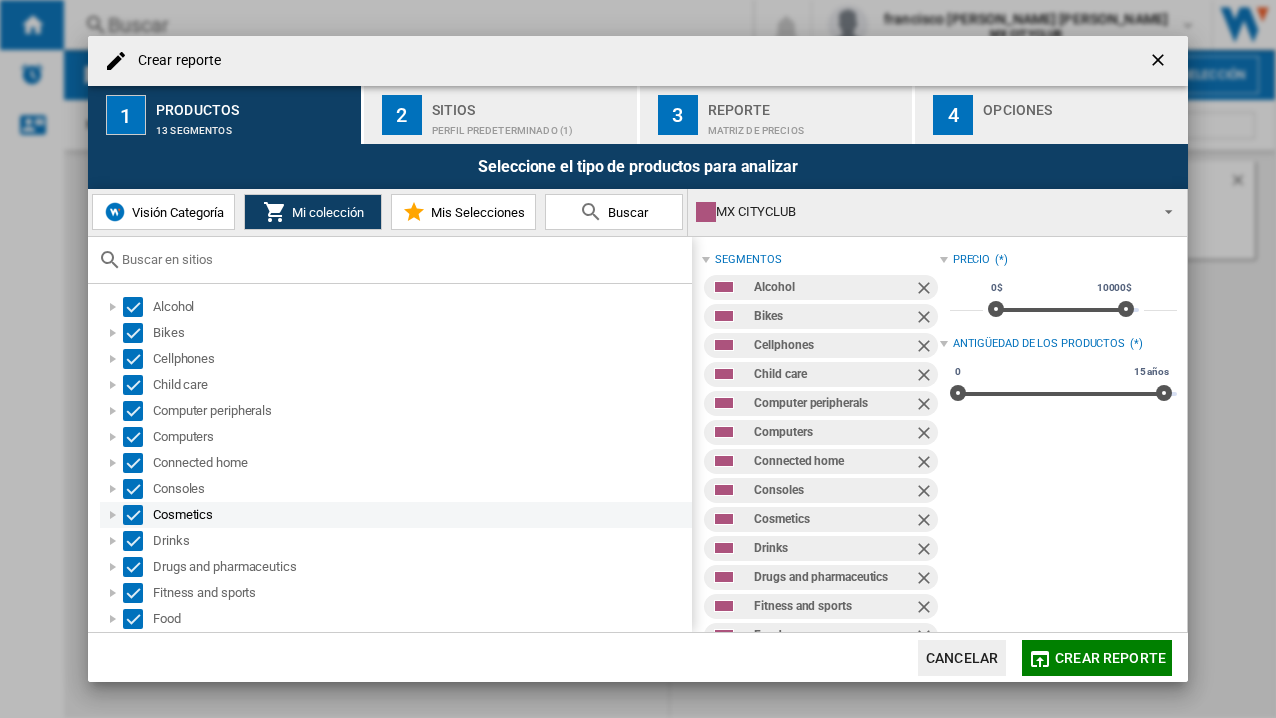 scroll, scrollTop: 300, scrollLeft: 0, axis: vertical 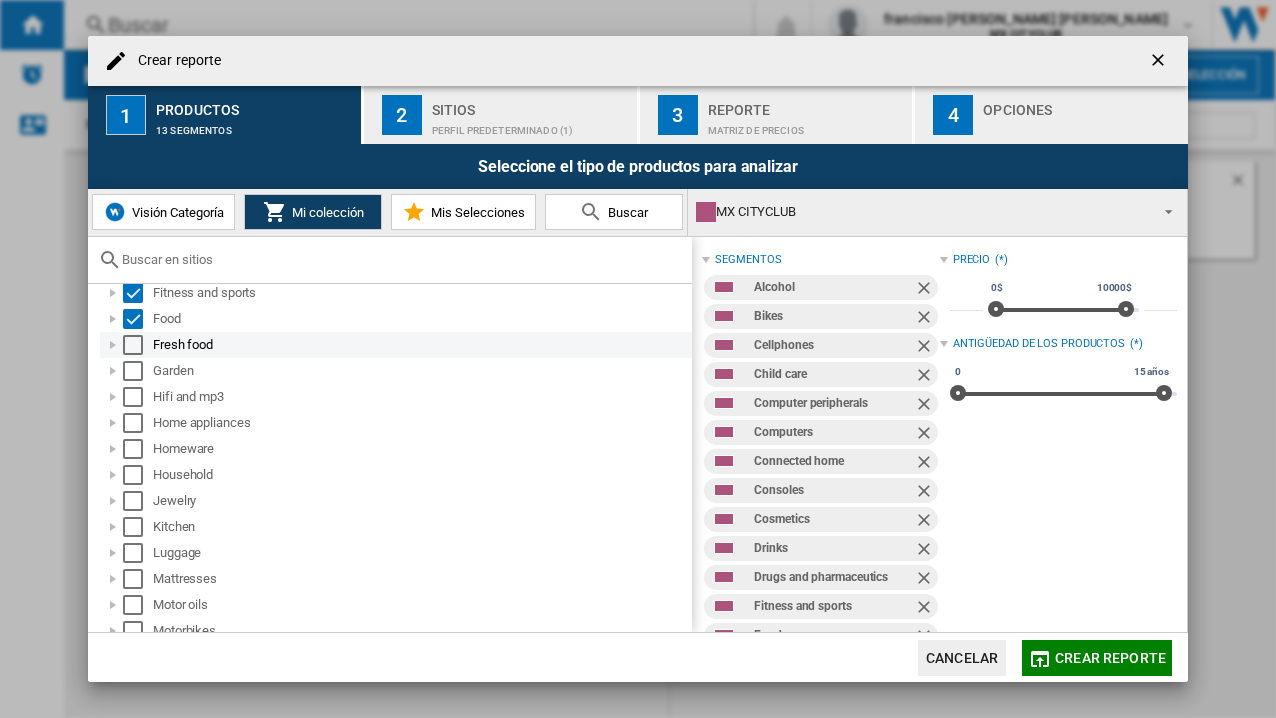 click at bounding box center (133, 345) 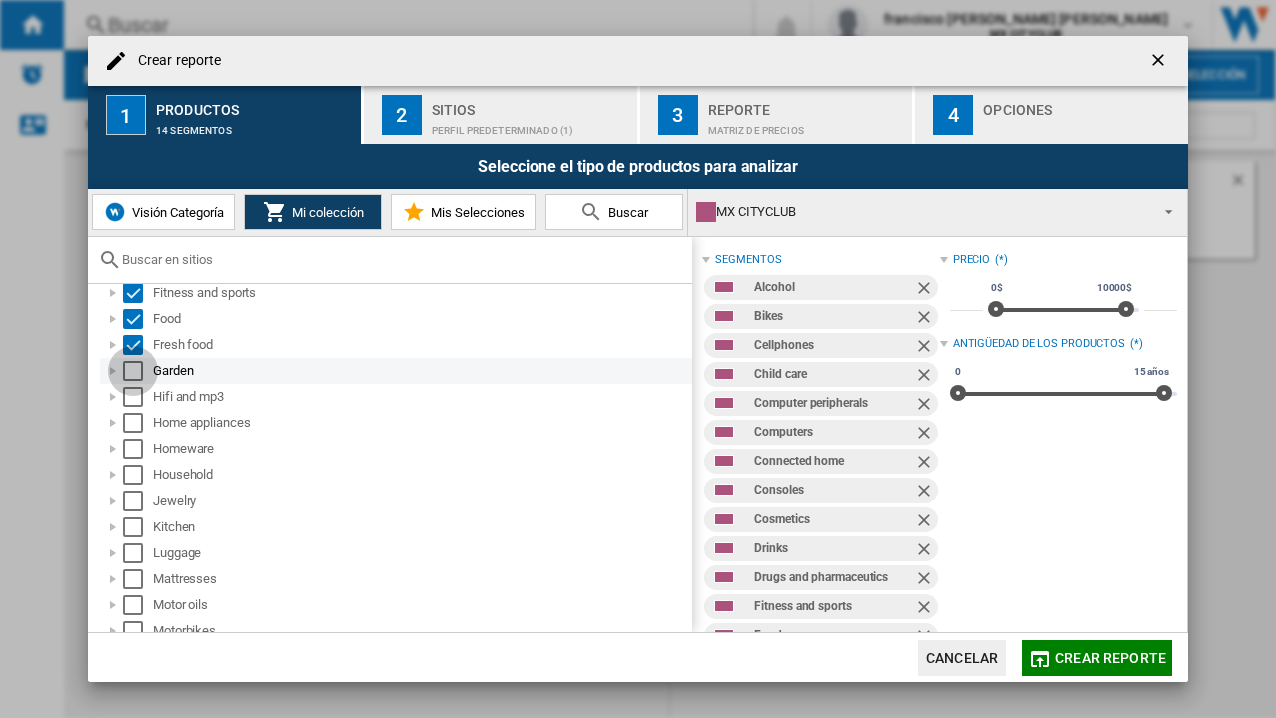 click at bounding box center [133, 371] 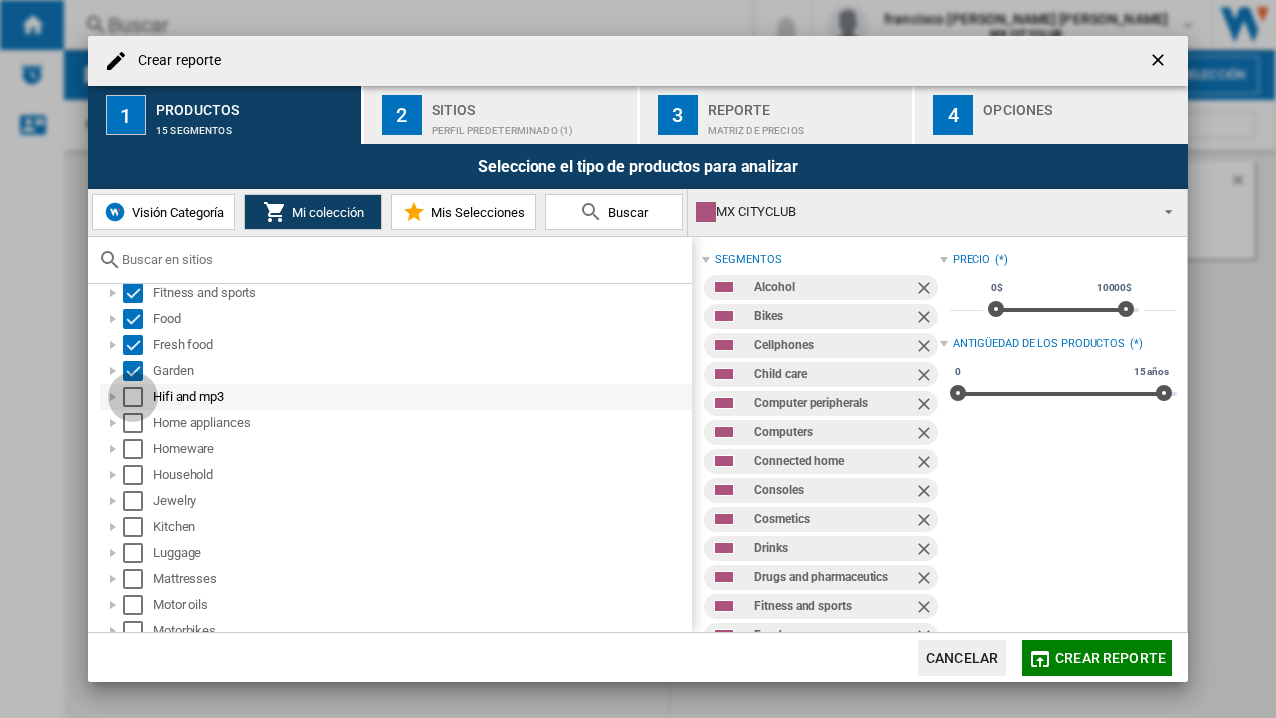 click at bounding box center [133, 397] 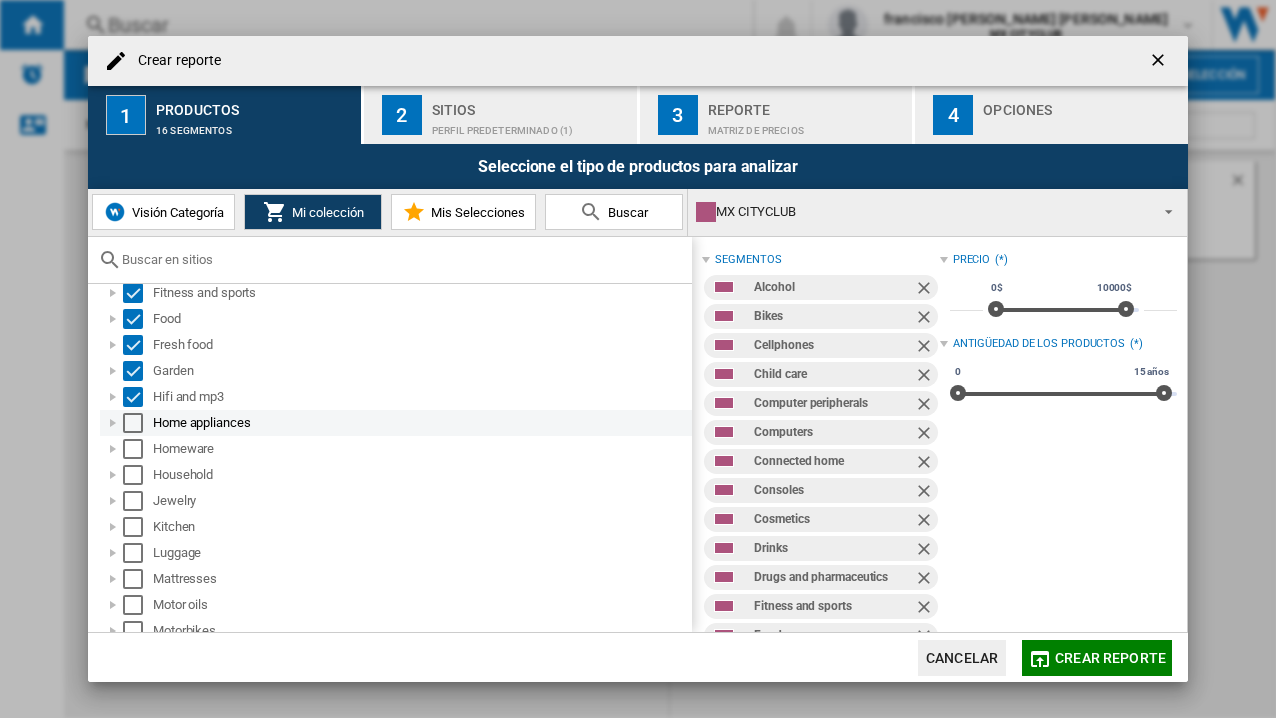 click at bounding box center (133, 423) 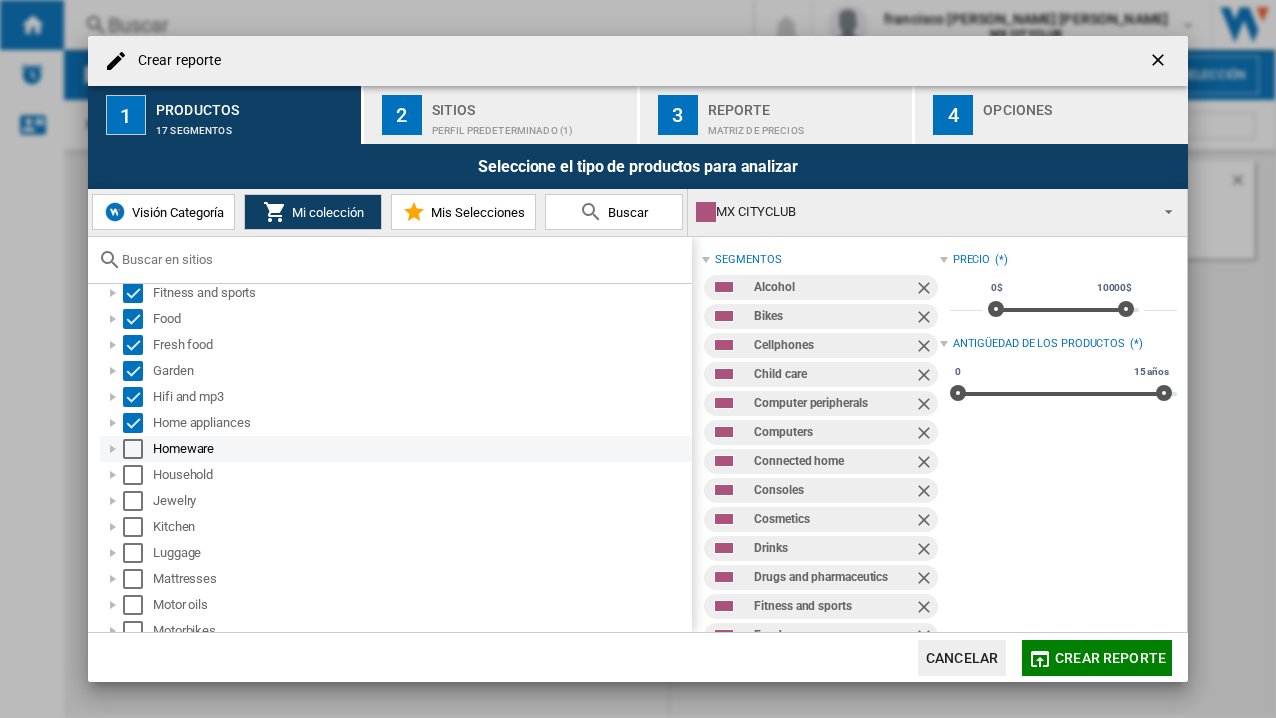 click at bounding box center [133, 449] 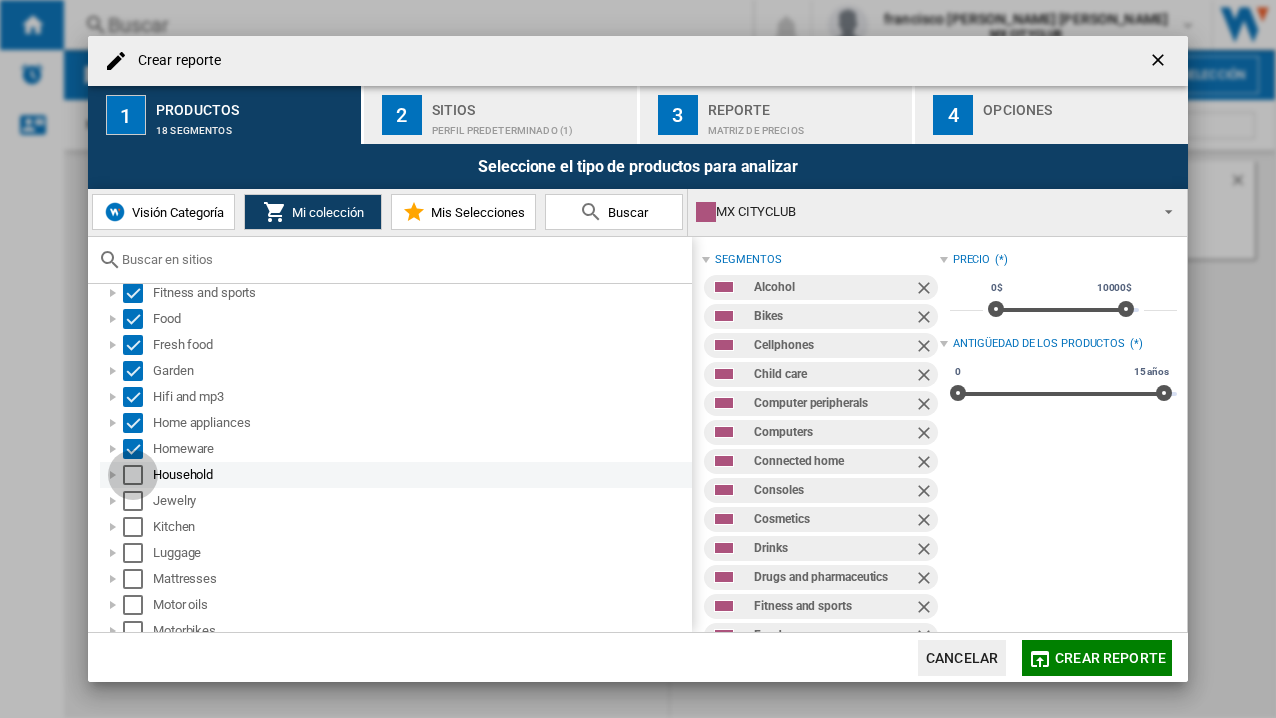 click at bounding box center [133, 475] 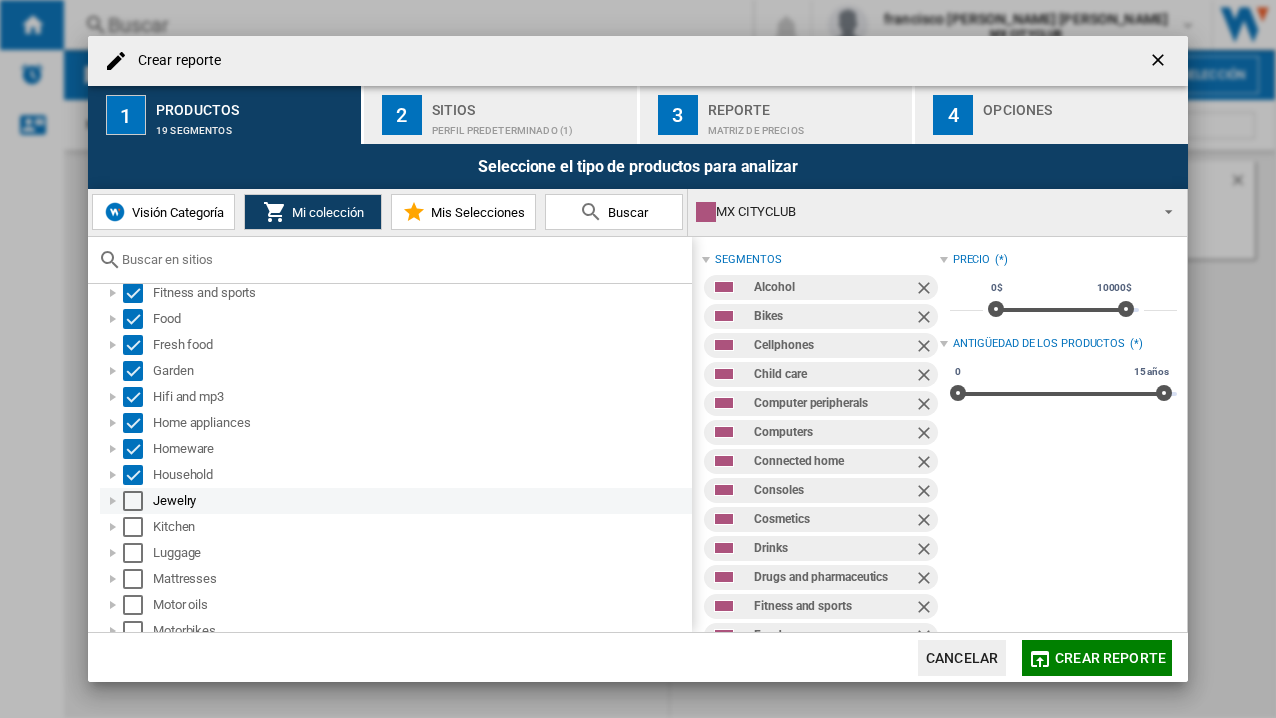 click at bounding box center [133, 501] 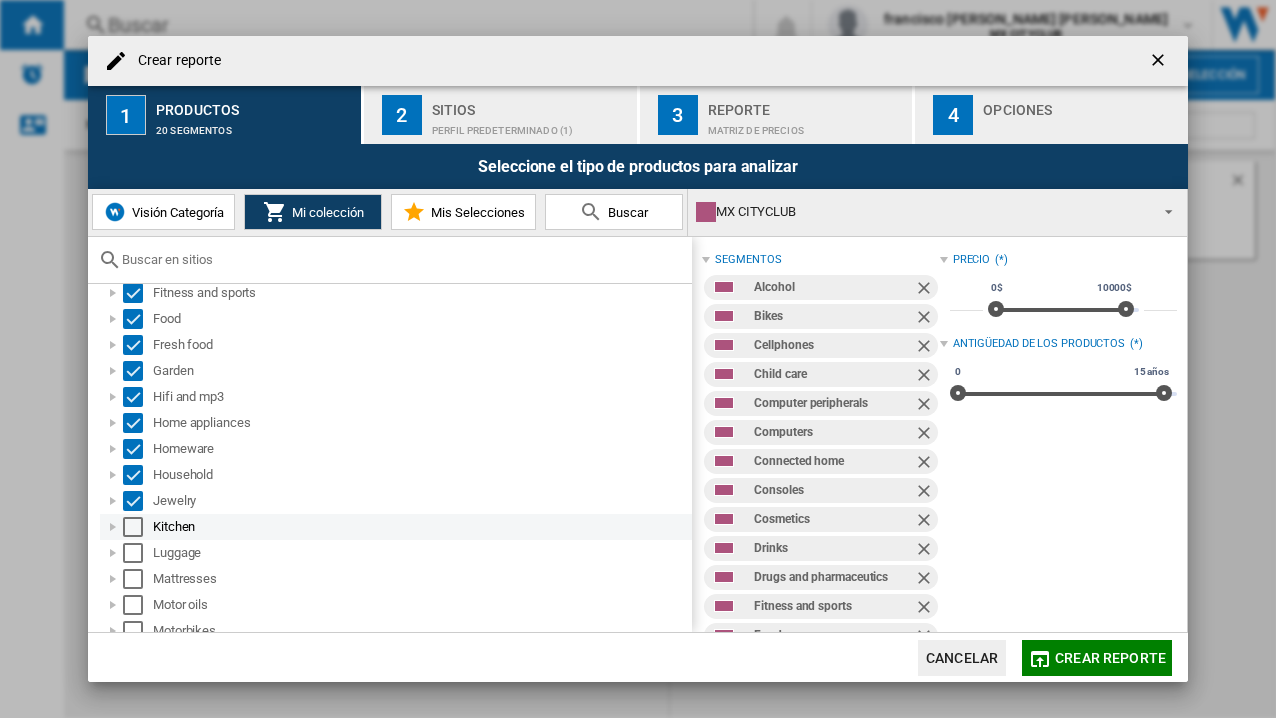 click at bounding box center [133, 527] 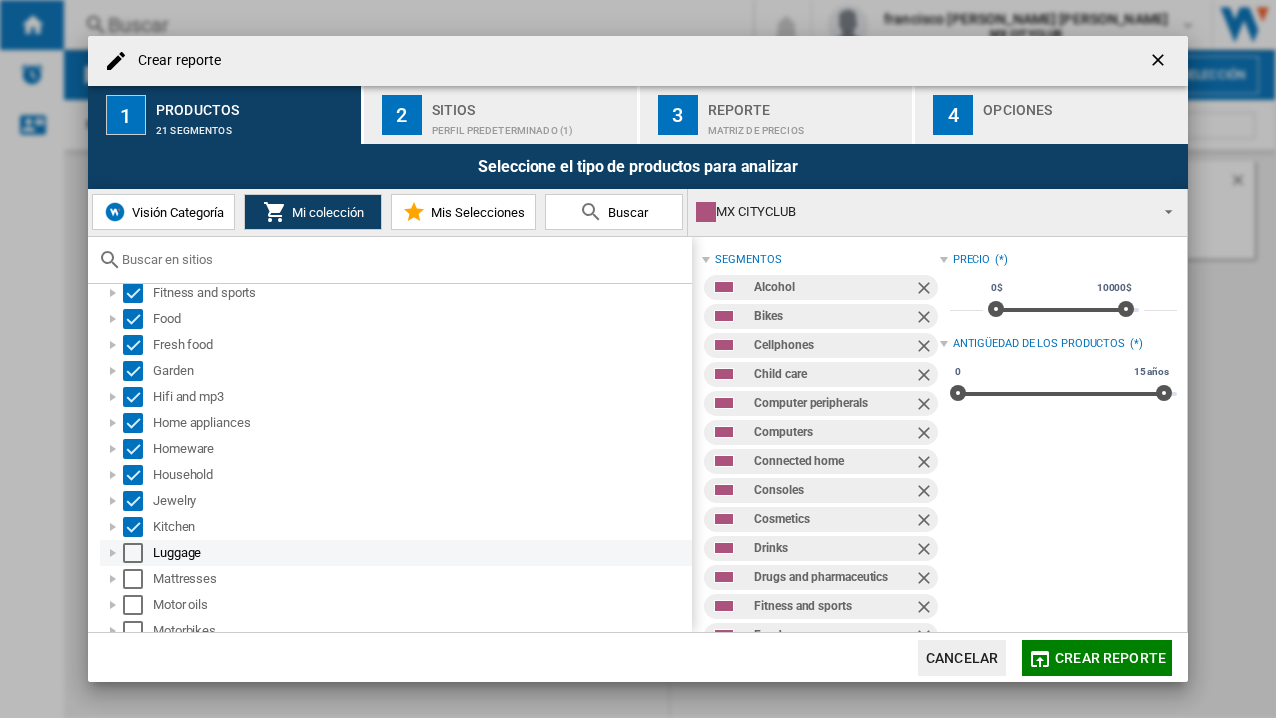 click at bounding box center (133, 553) 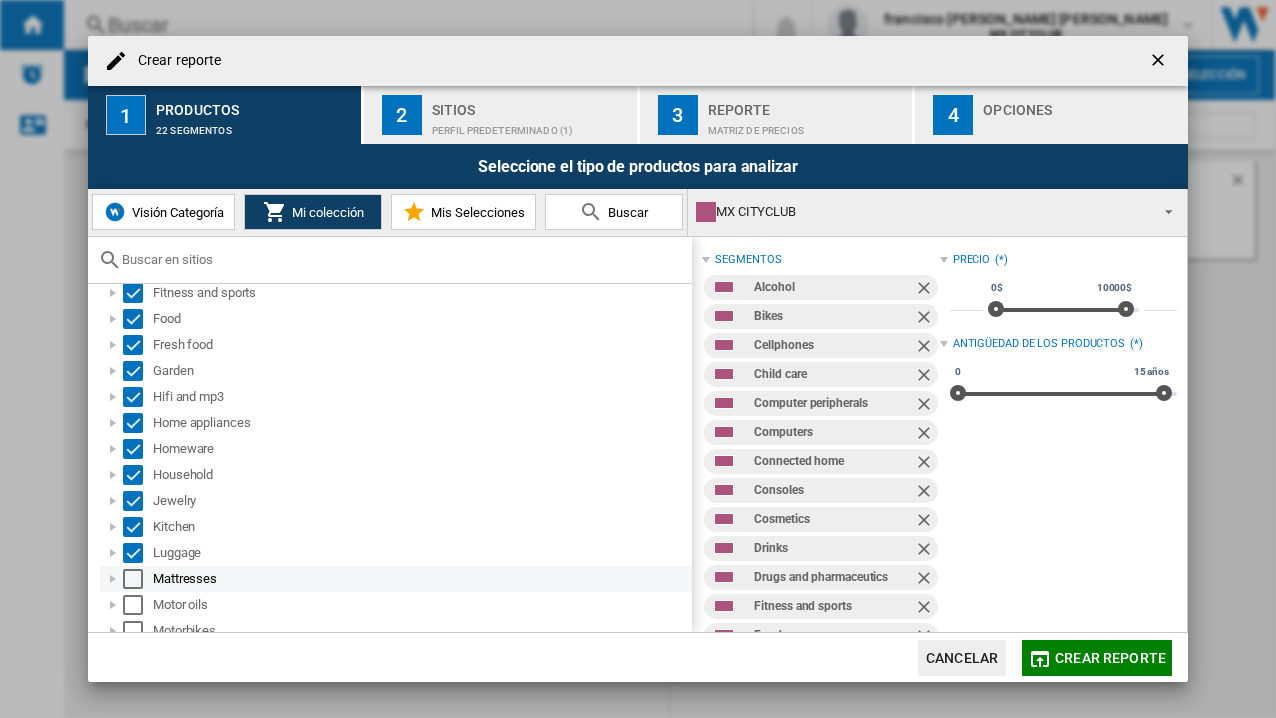 click at bounding box center [133, 579] 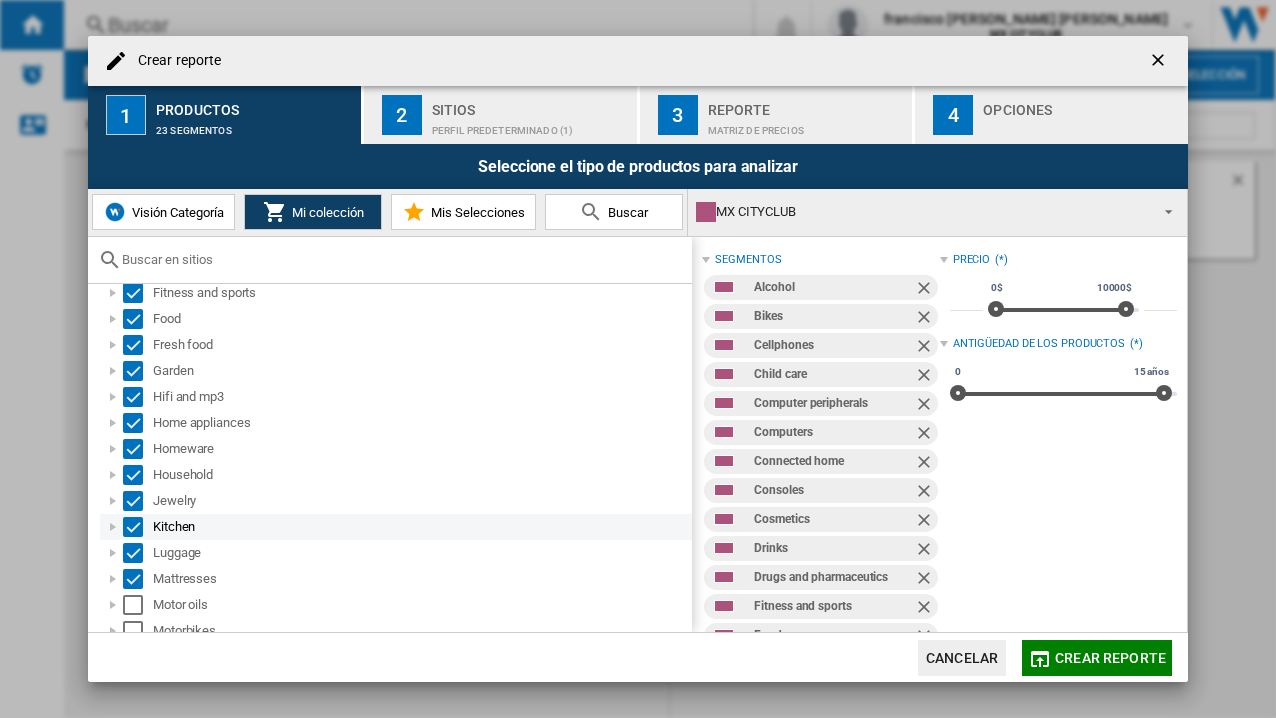 scroll, scrollTop: 571, scrollLeft: 0, axis: vertical 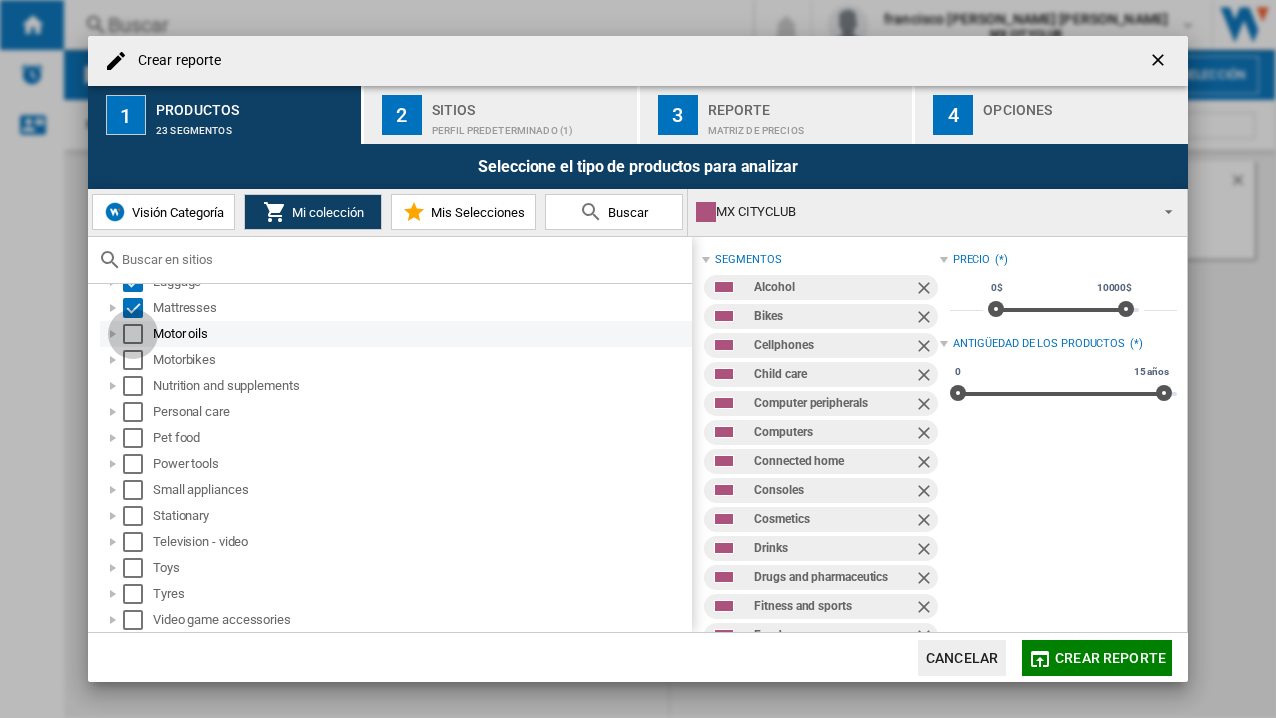 click at bounding box center [133, 334] 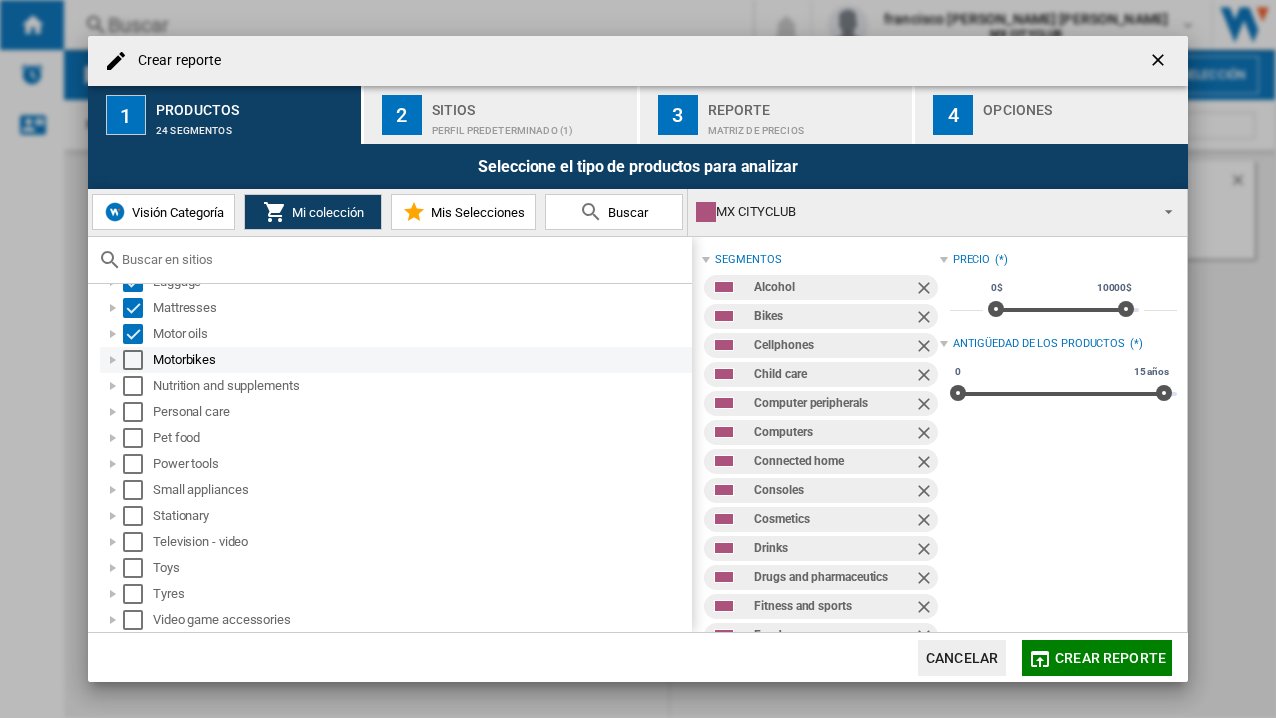 click at bounding box center (133, 360) 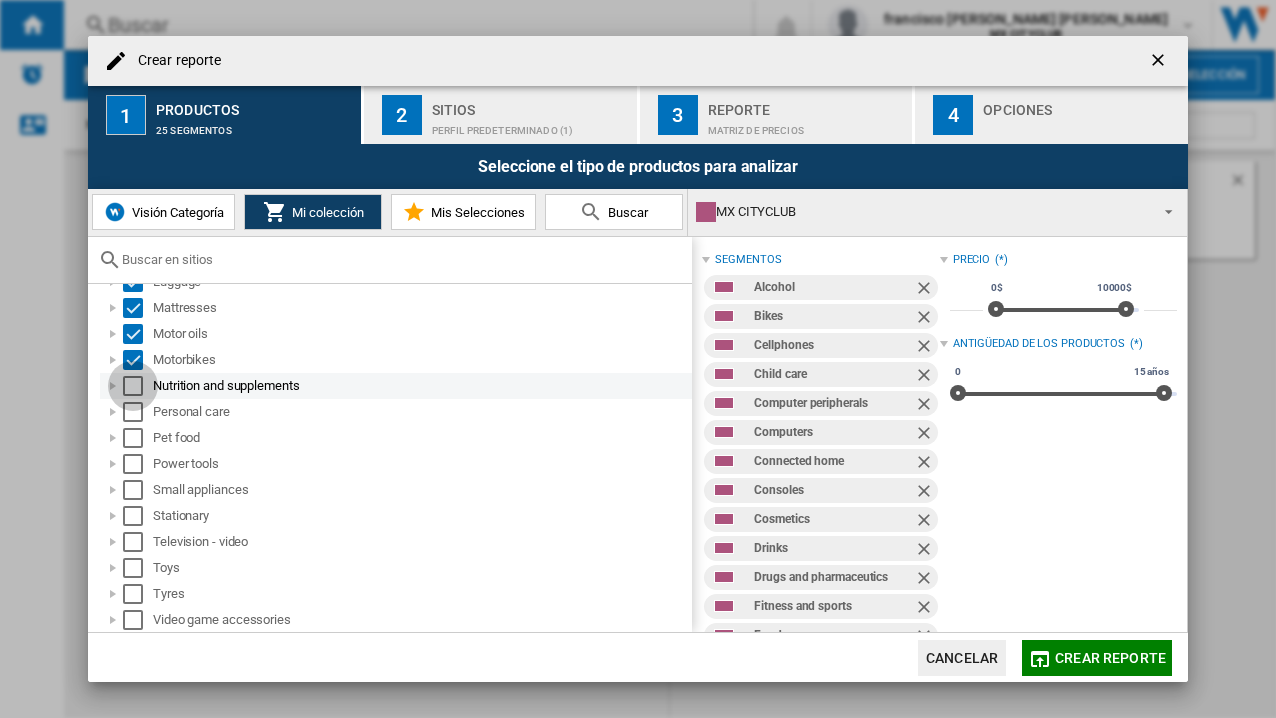 click at bounding box center [133, 386] 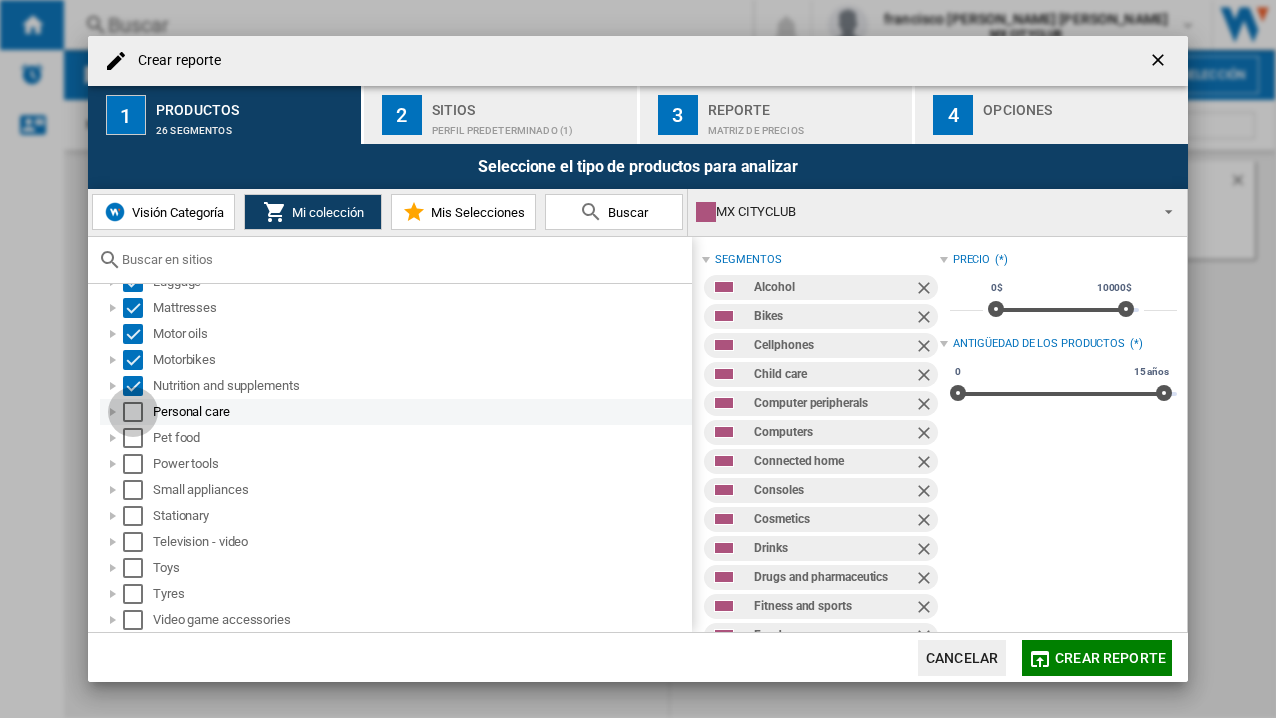 click at bounding box center (133, 412) 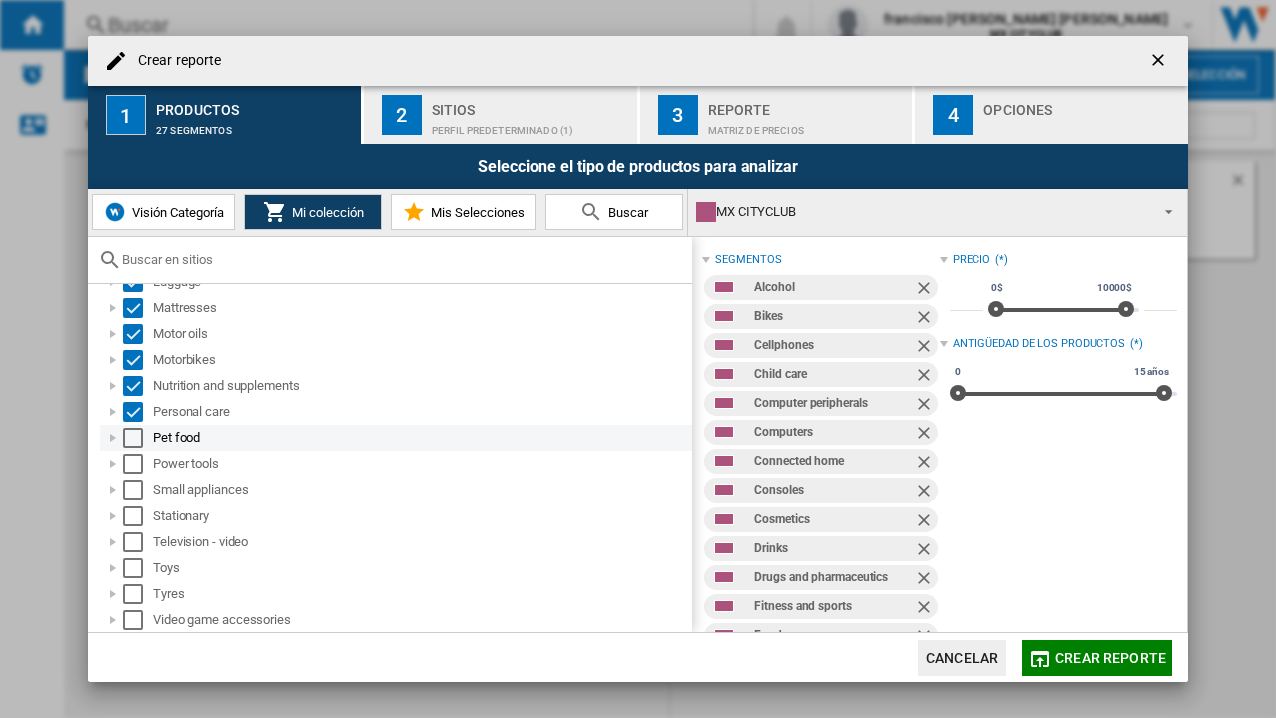 click at bounding box center [133, 438] 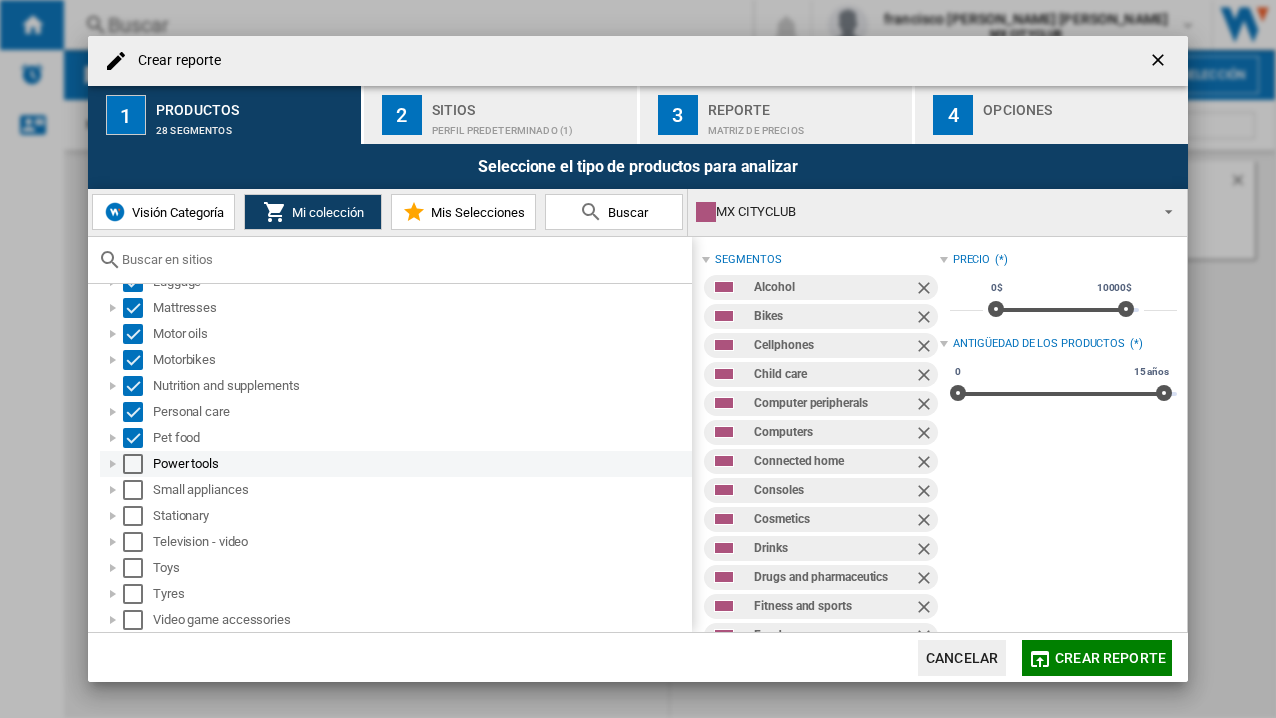 click at bounding box center [133, 464] 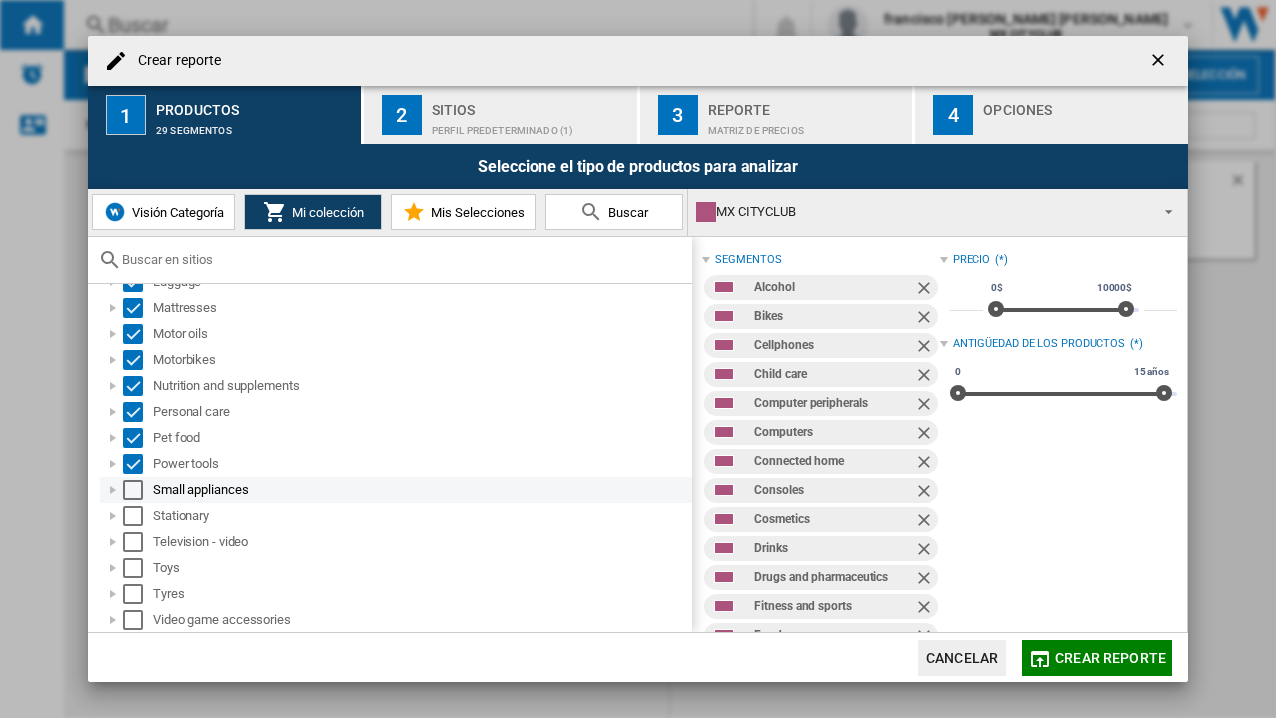 click at bounding box center (133, 490) 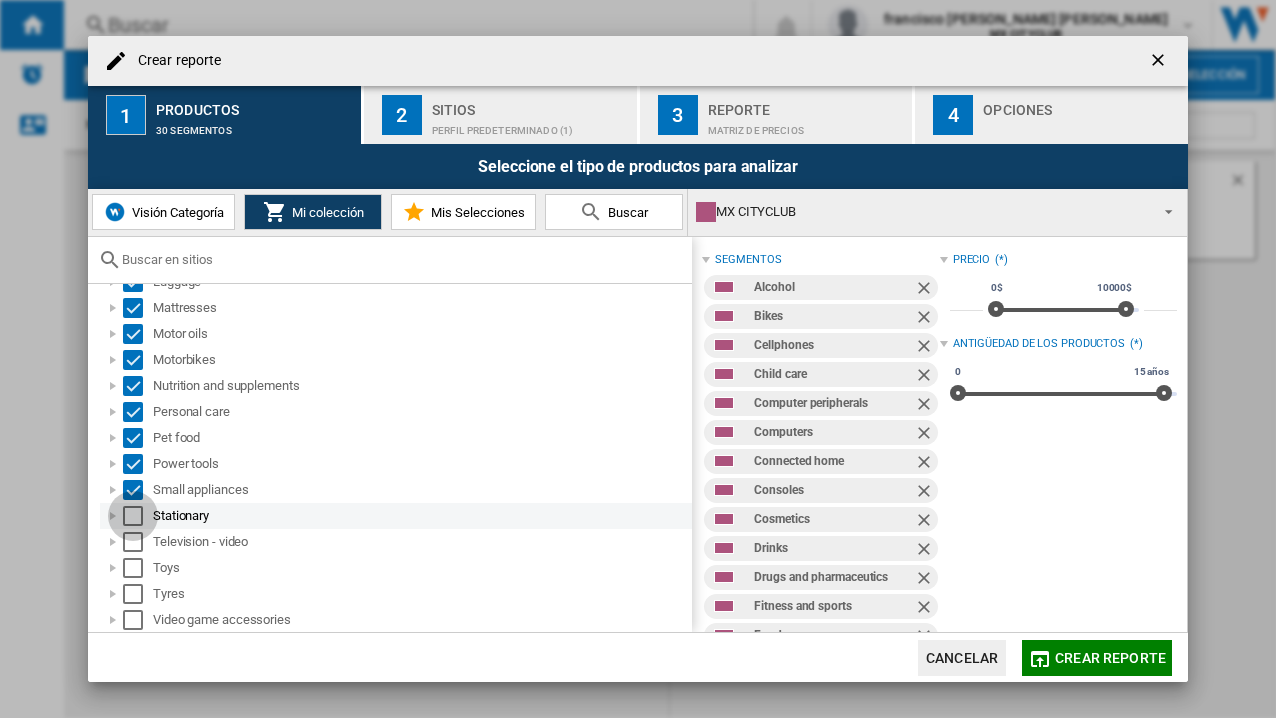 click at bounding box center [133, 516] 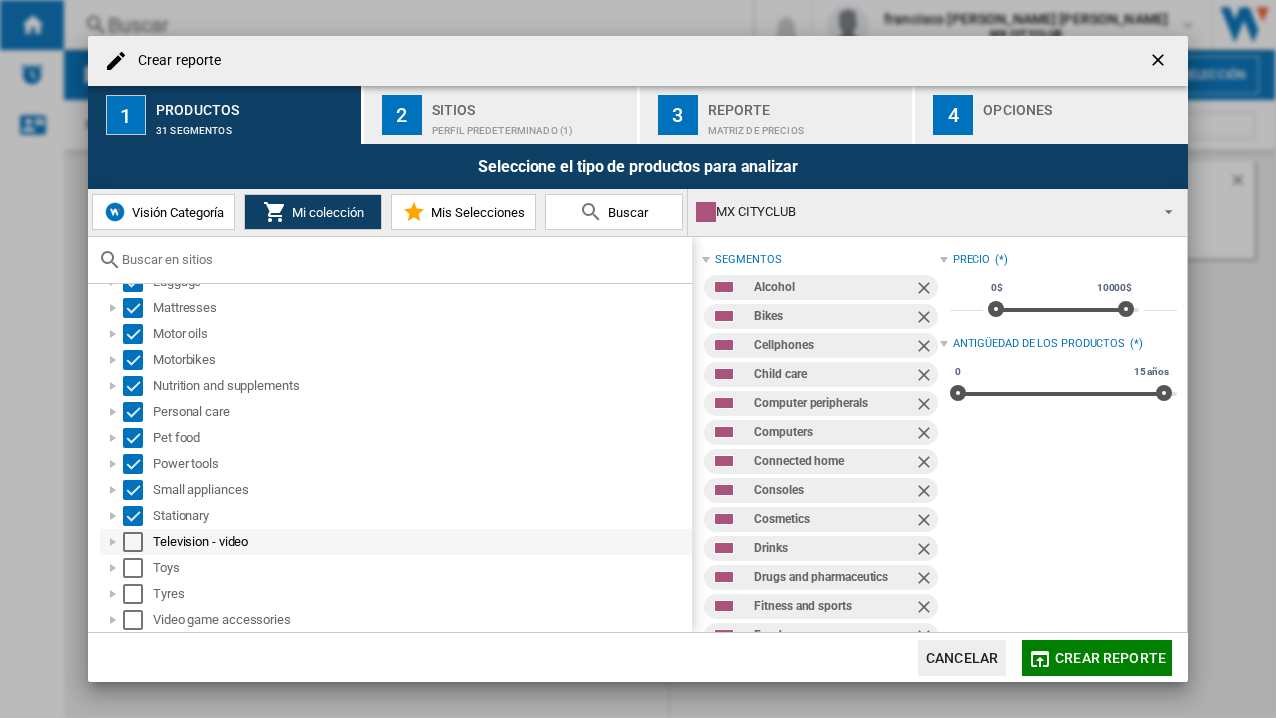 click at bounding box center (133, 542) 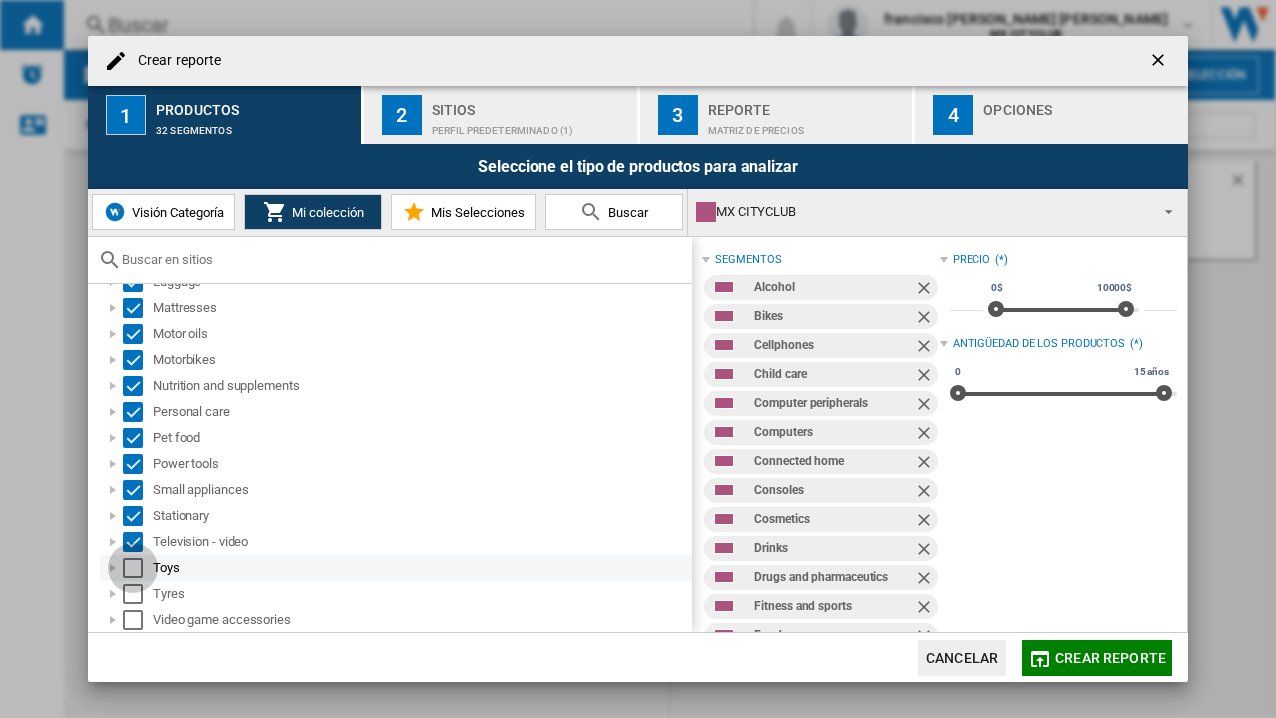 click at bounding box center (133, 568) 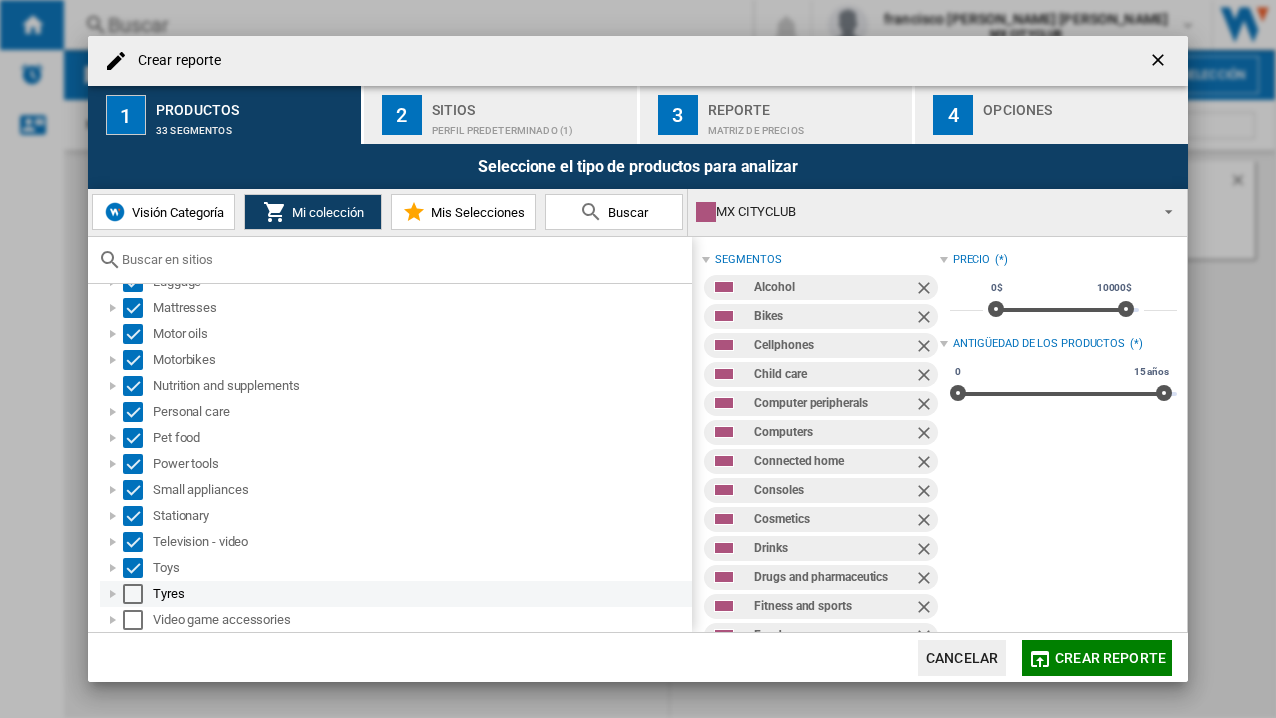 click at bounding box center [133, 594] 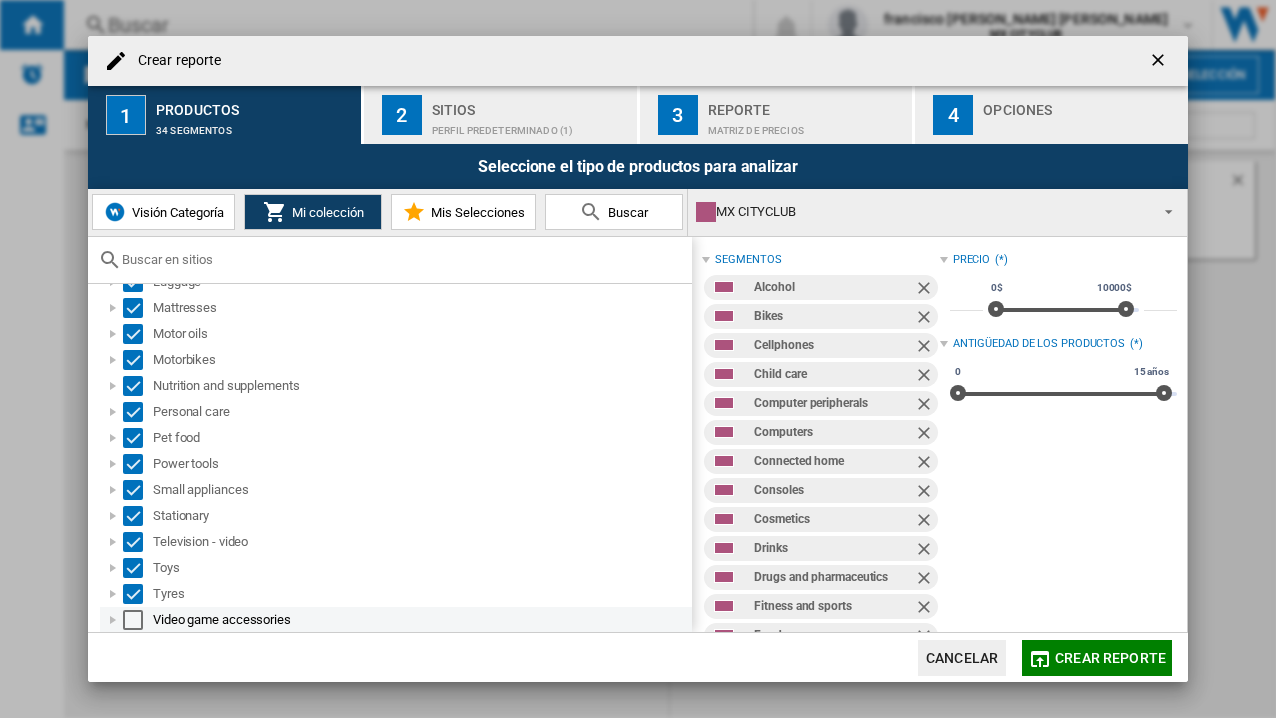 click at bounding box center [133, 620] 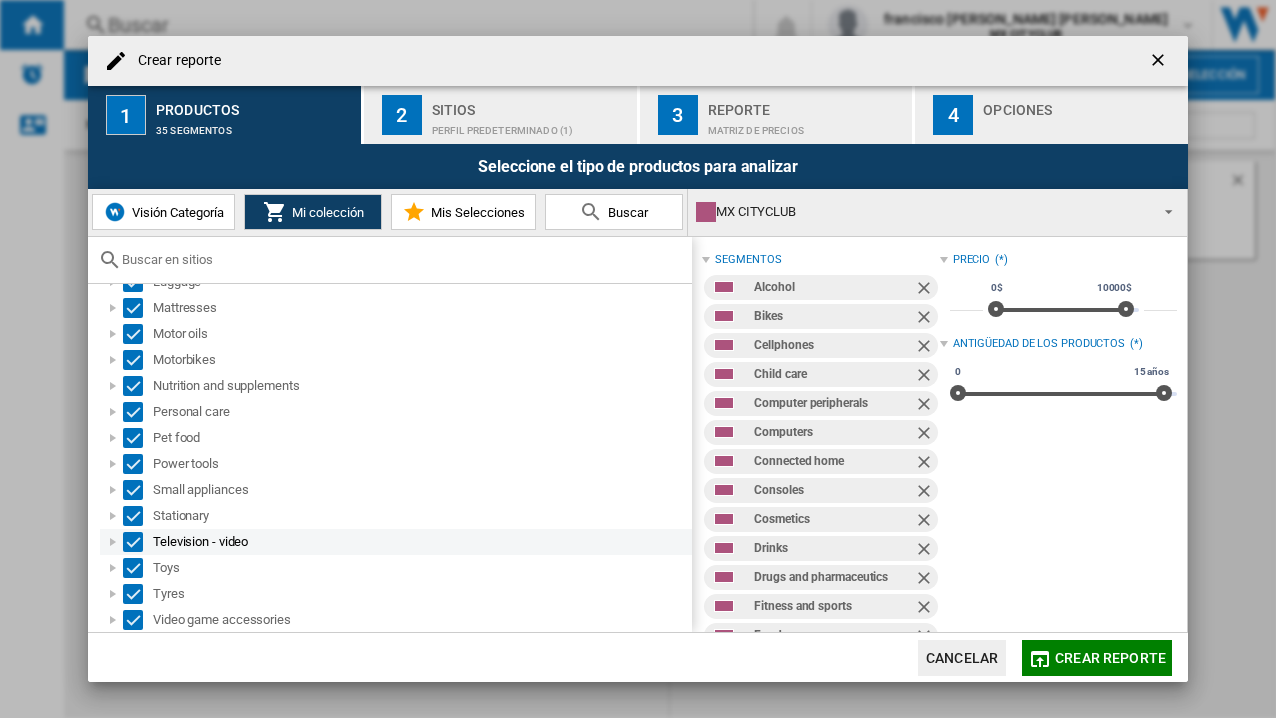 scroll, scrollTop: 583, scrollLeft: 0, axis: vertical 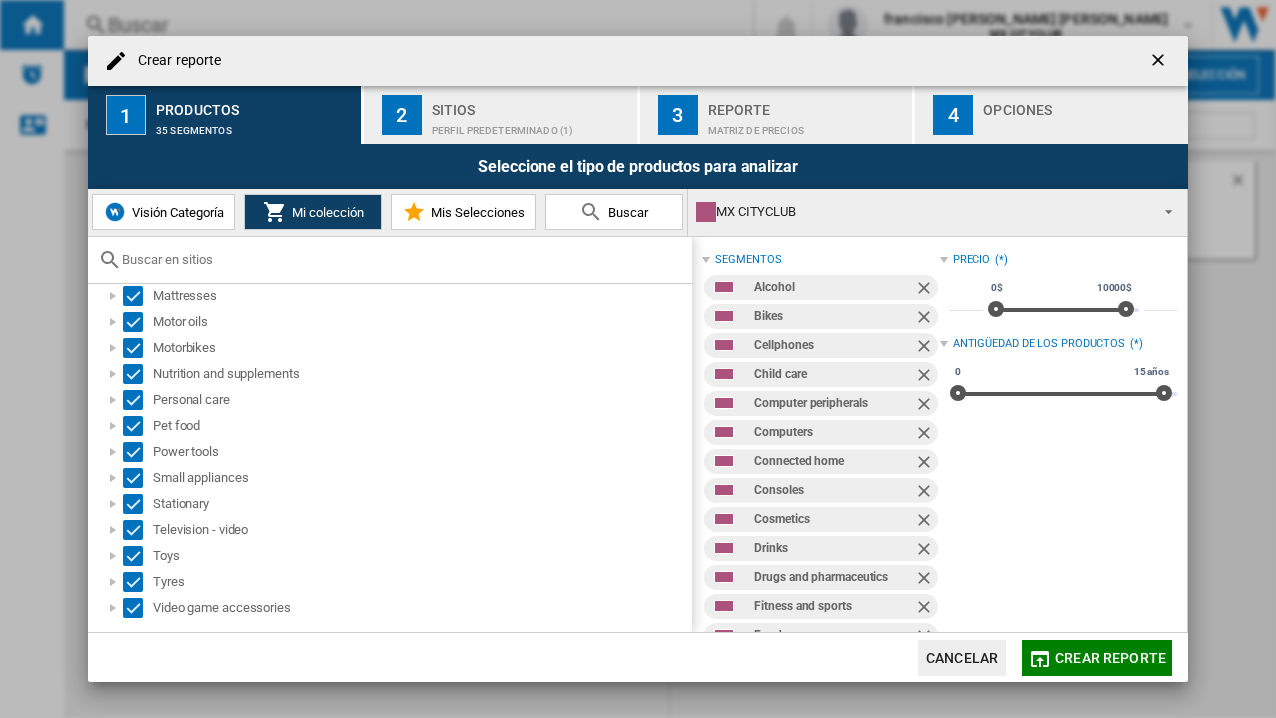 click on "2" at bounding box center [402, 115] 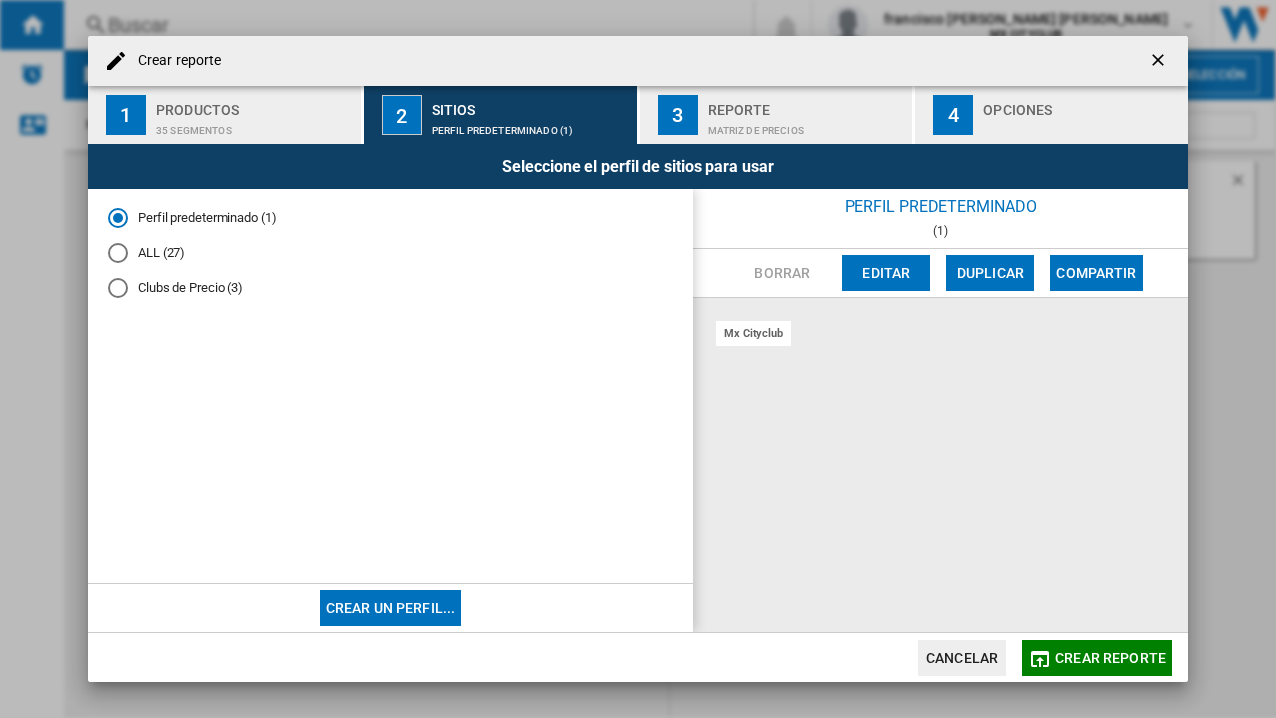 click at bounding box center [118, 253] 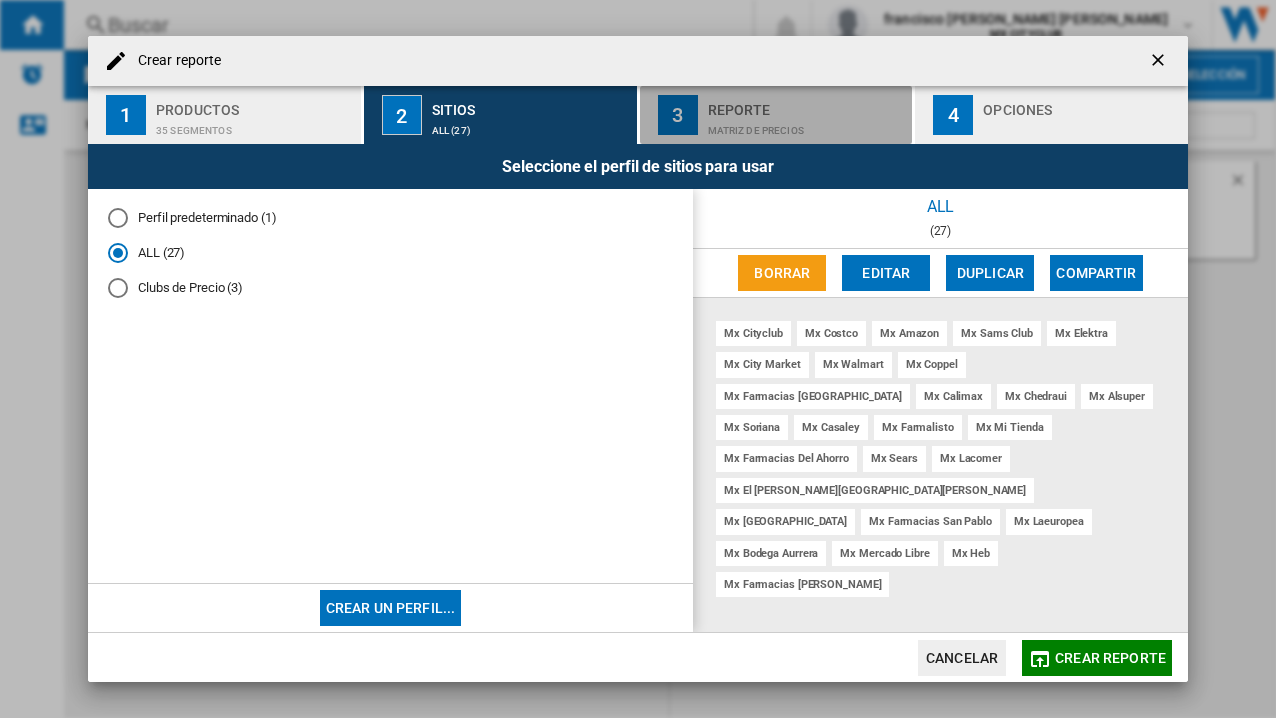 click on "3" at bounding box center (678, 115) 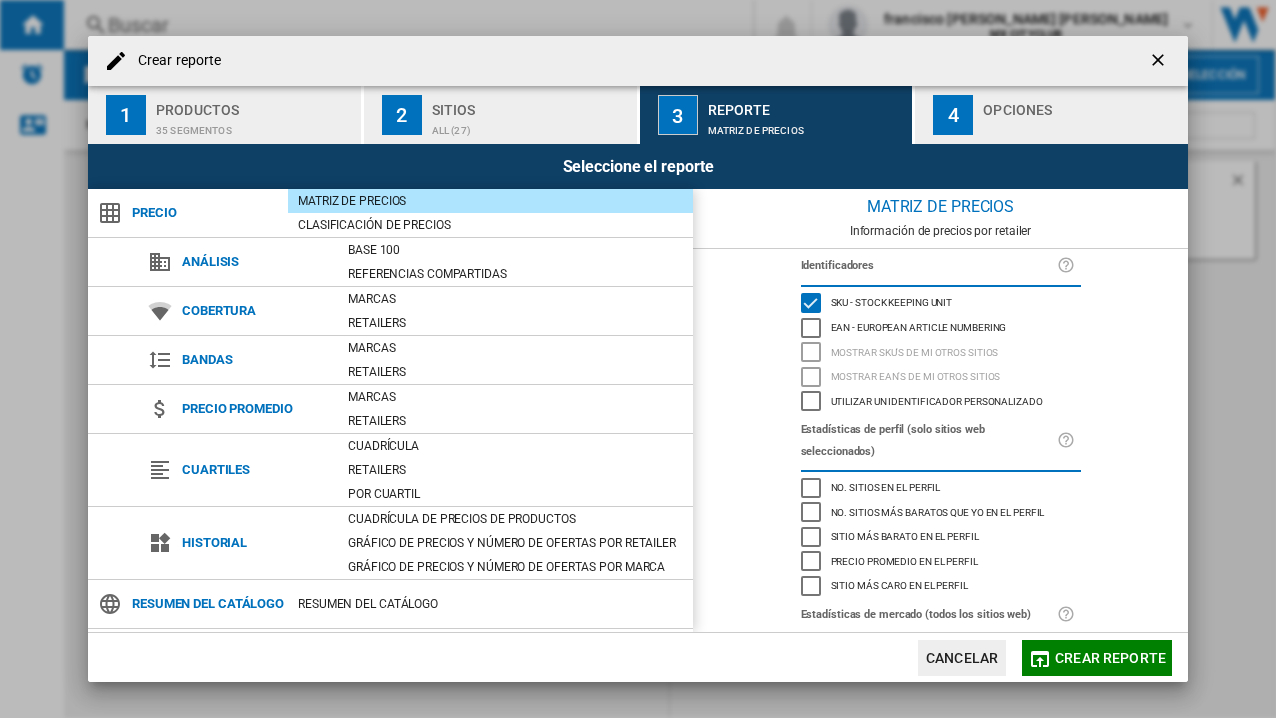 click on "Crear reporte" 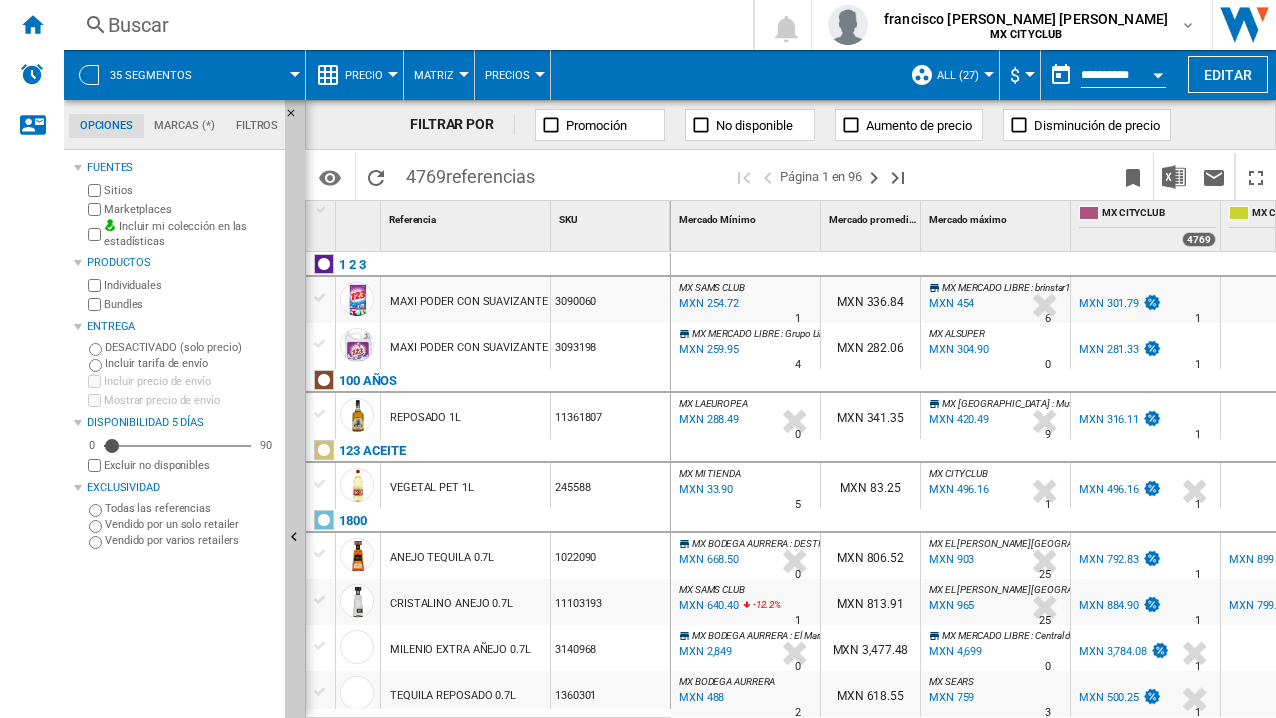 click on "$
Argentin Peso
Australian Dollar
balboa
Bolivia [GEOGRAPHIC_DATA]
Bulgarian lev
Canadian Dollar
Chile Peso
Colombia Peso
Costa Rican Colón
[GEOGRAPHIC_DATA]
Denmark Krone
dinar koweïtien
dirham marocain
dollar
Dominican peso
euro
Forint
[GEOGRAPHIC_DATA]
Indian rupee
Indonesian Rupiah
Kuna
lempira
lira" at bounding box center [1020, 75] 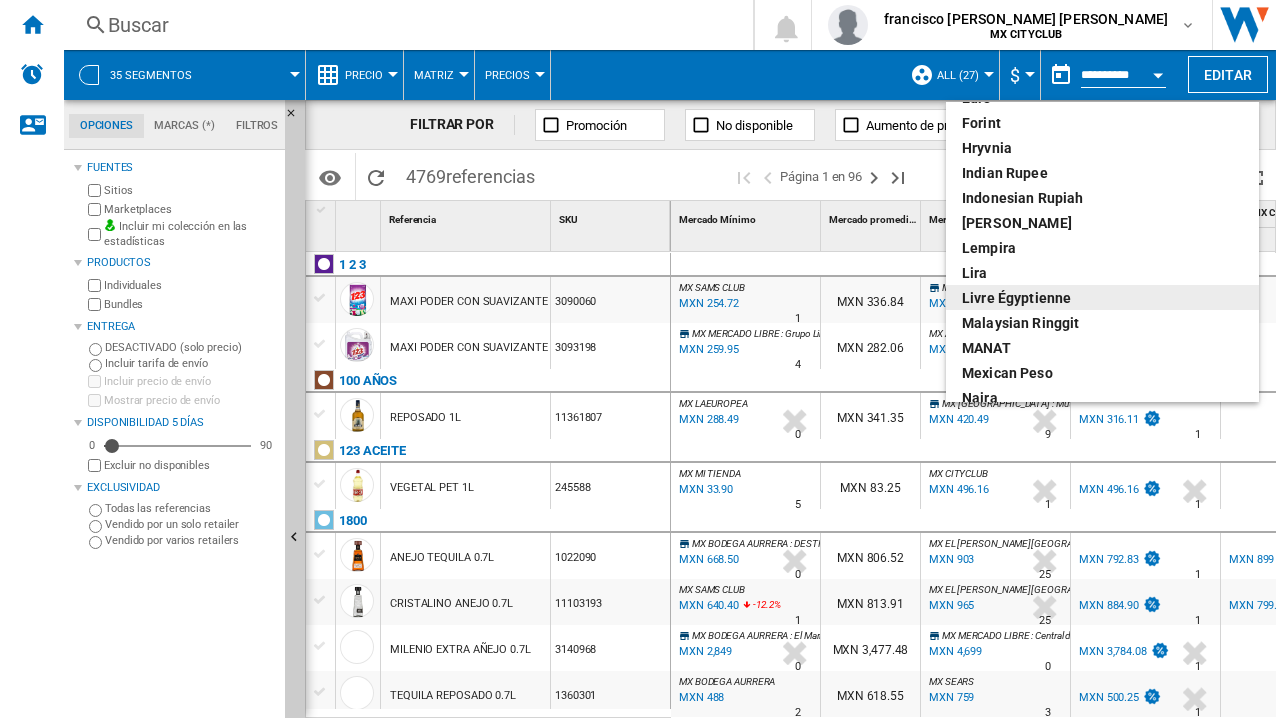 scroll, scrollTop: 500, scrollLeft: 0, axis: vertical 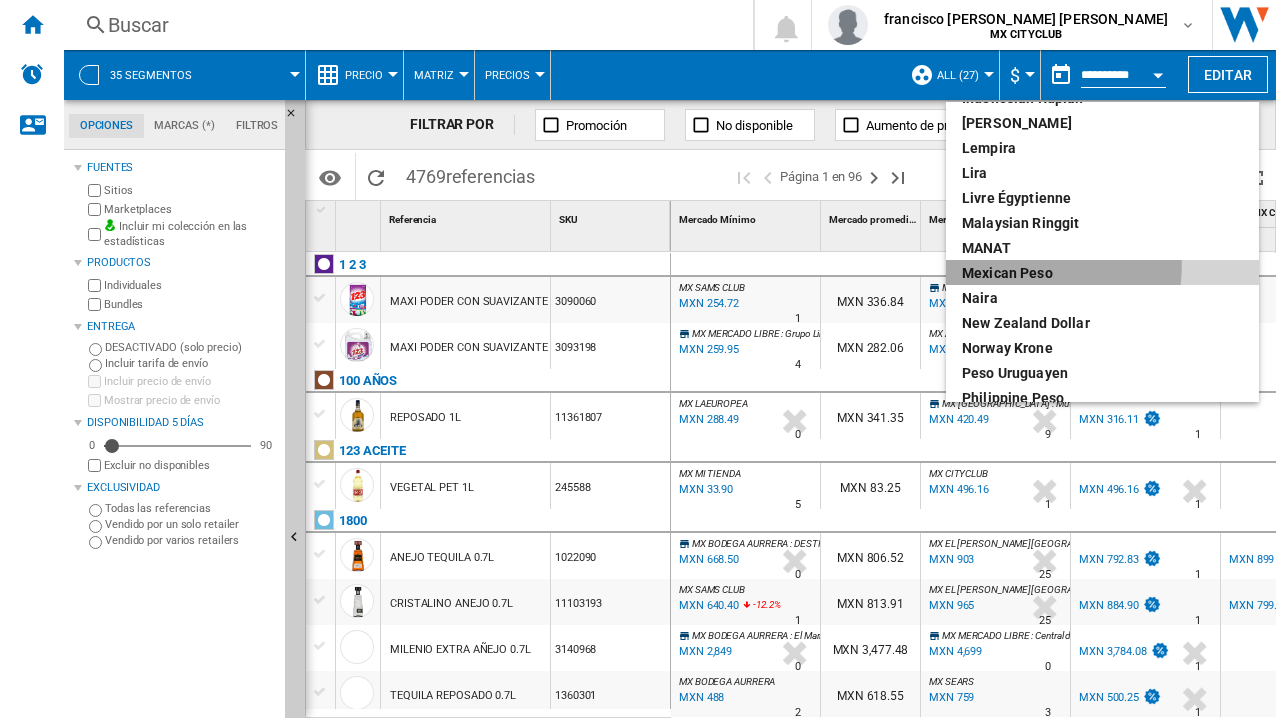 click on "Mexican peso" at bounding box center (1102, 273) 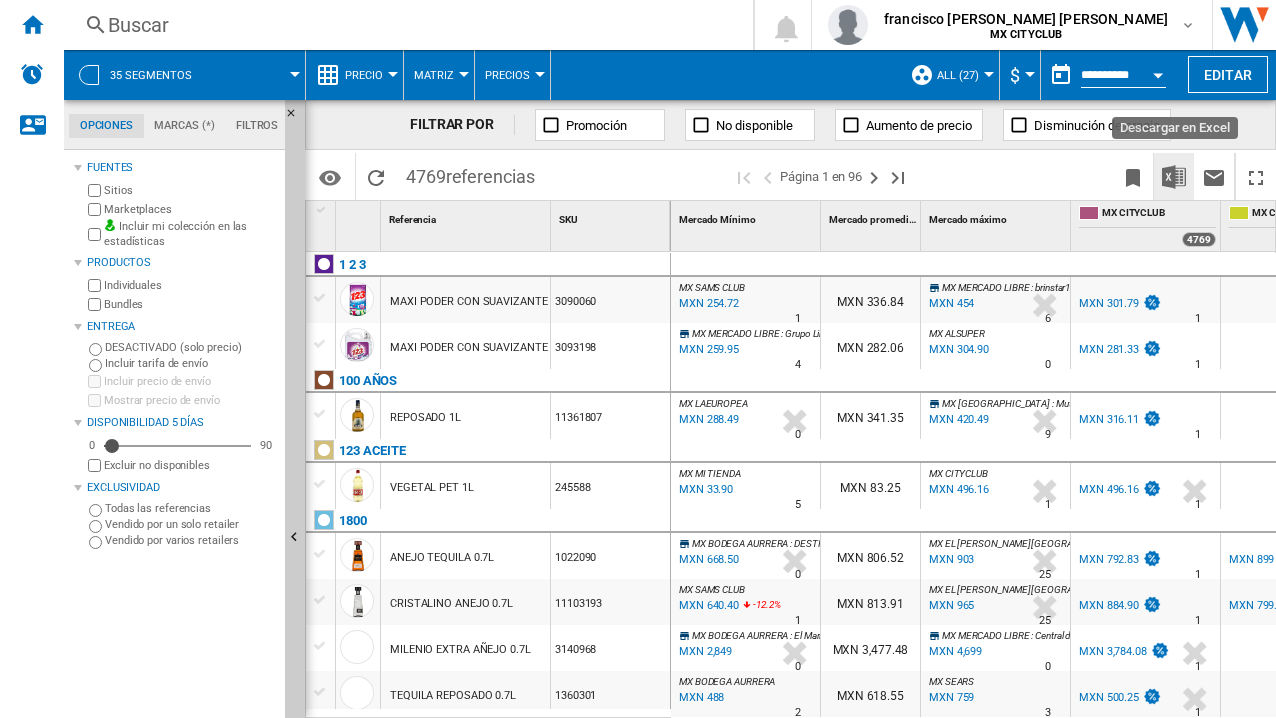 click at bounding box center [1174, 177] 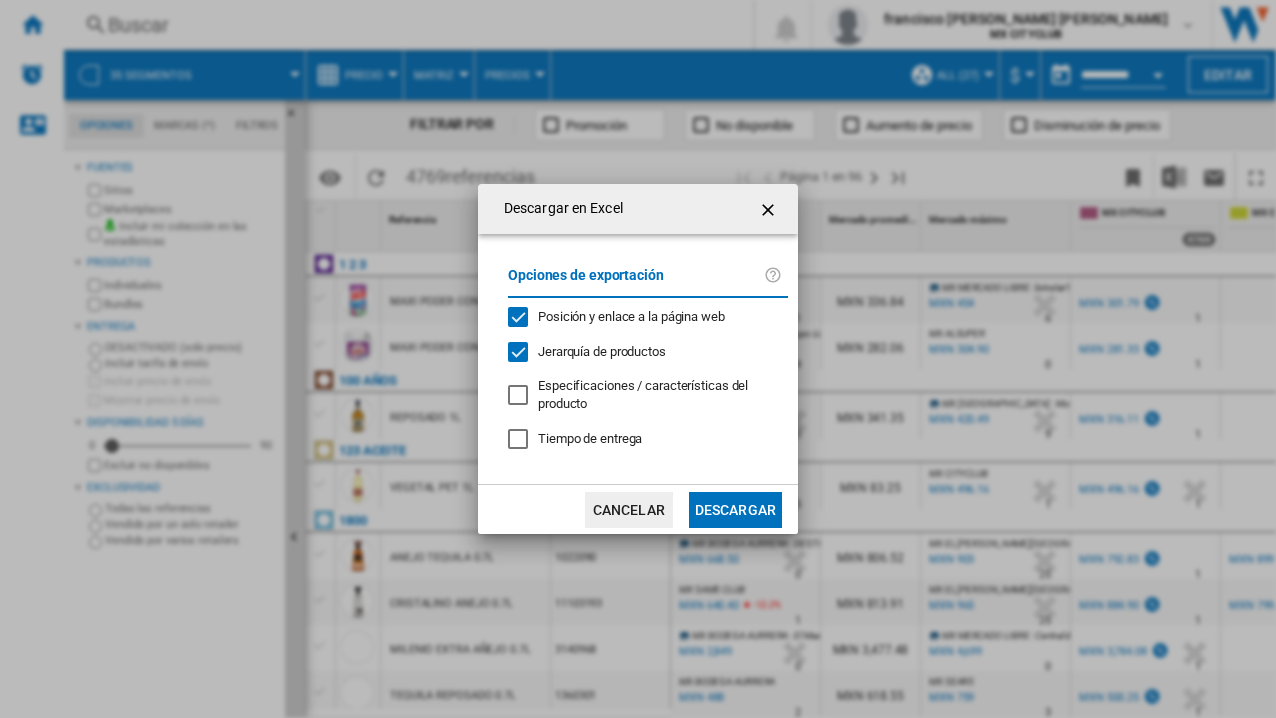 click on "Descargar" 